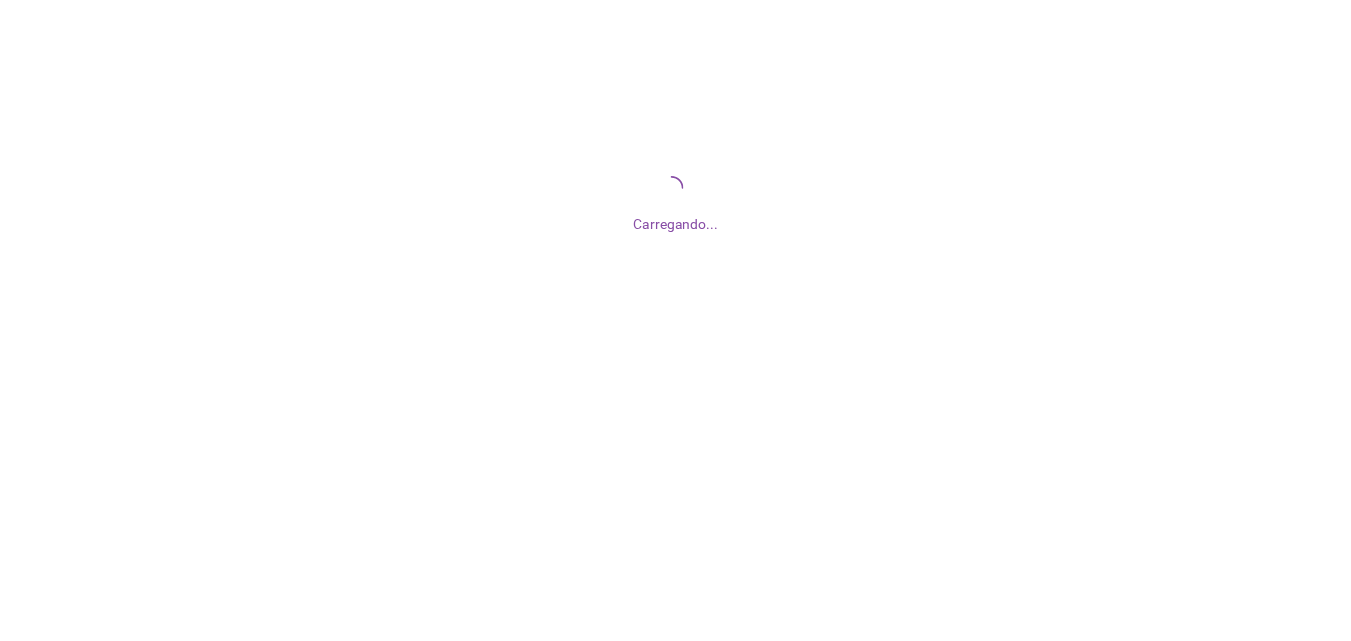 scroll, scrollTop: 0, scrollLeft: 0, axis: both 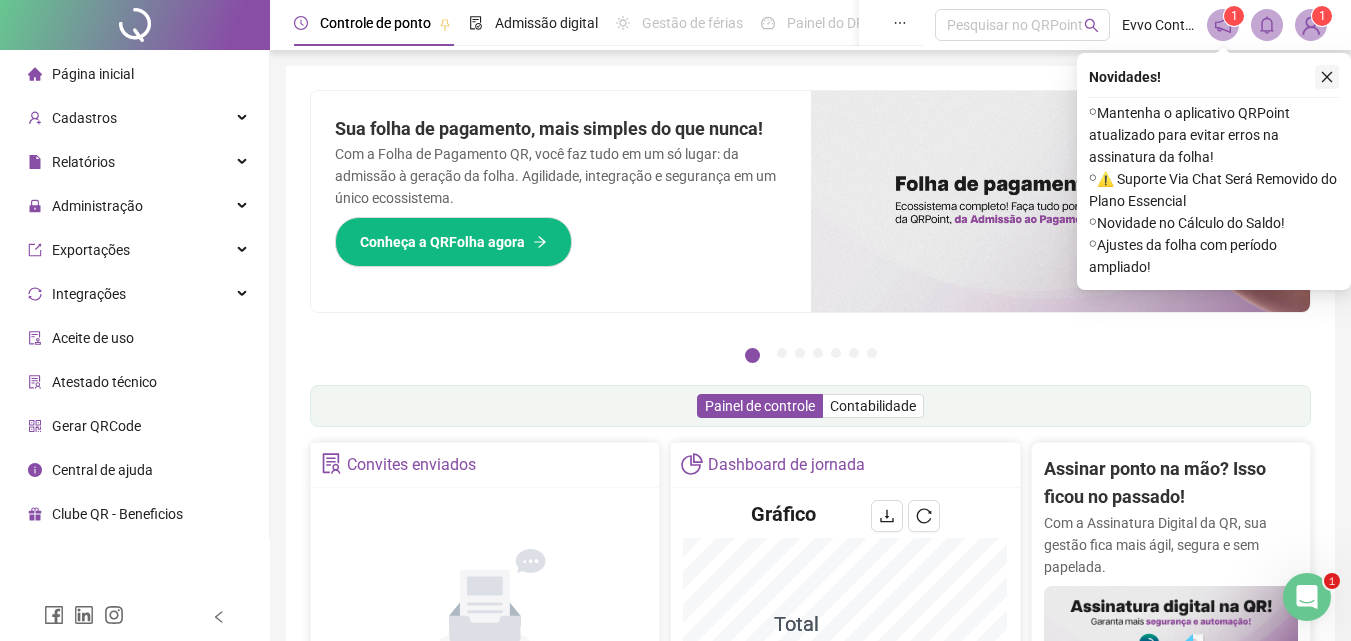 click 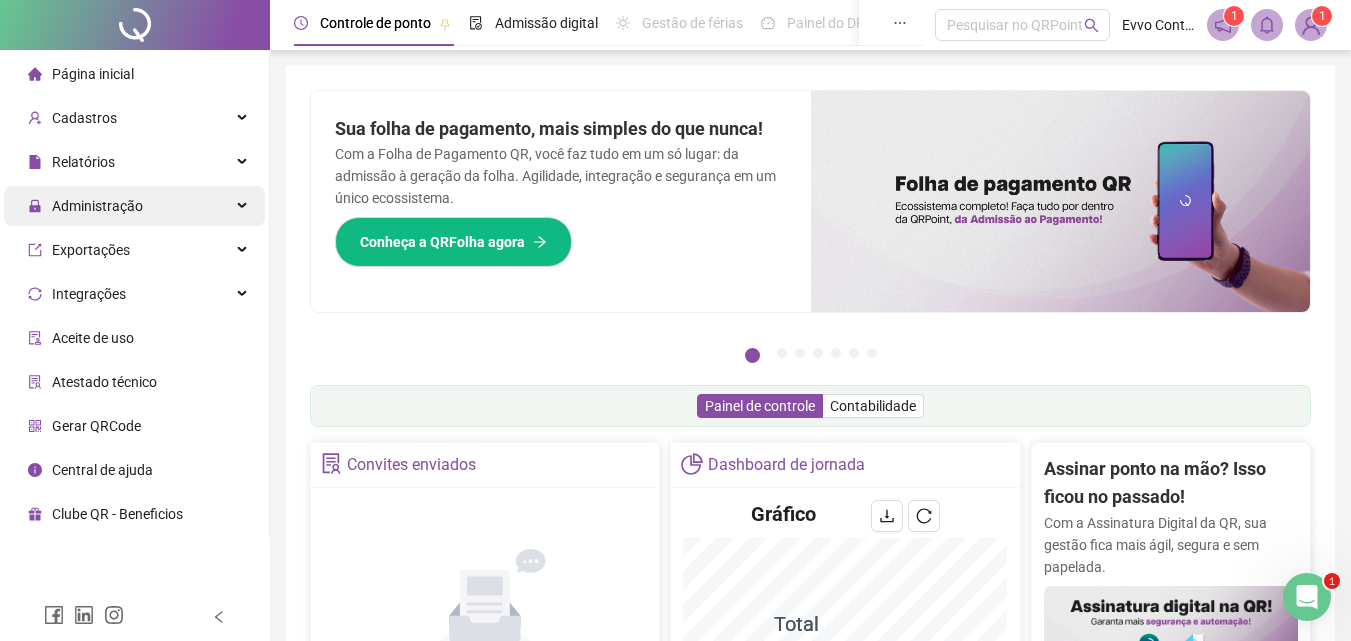 click on "Administração" at bounding box center (97, 206) 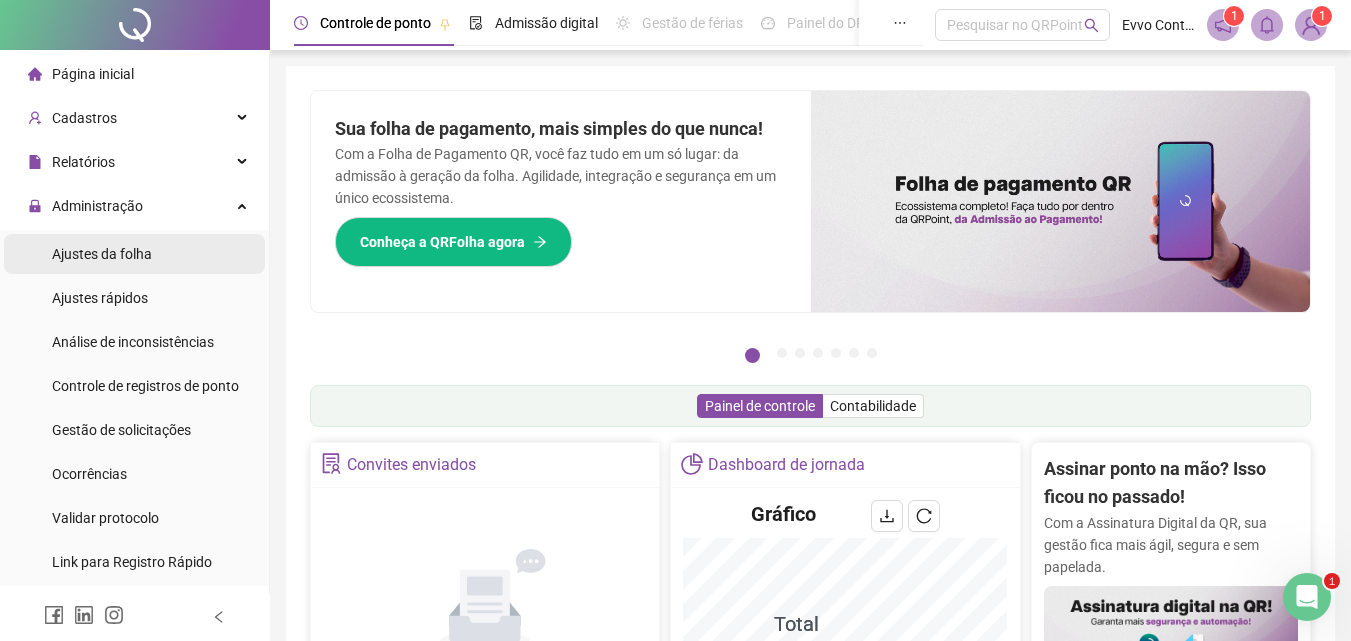 click on "Ajustes da folha" at bounding box center (102, 254) 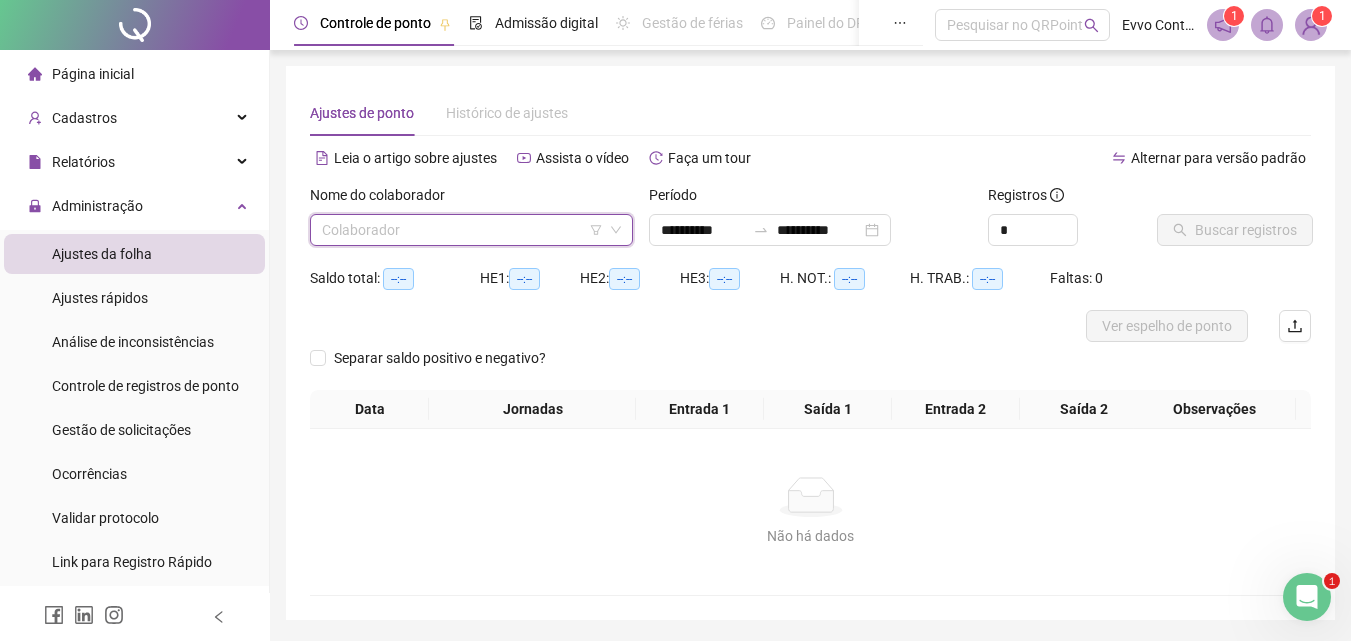 click at bounding box center [462, 230] 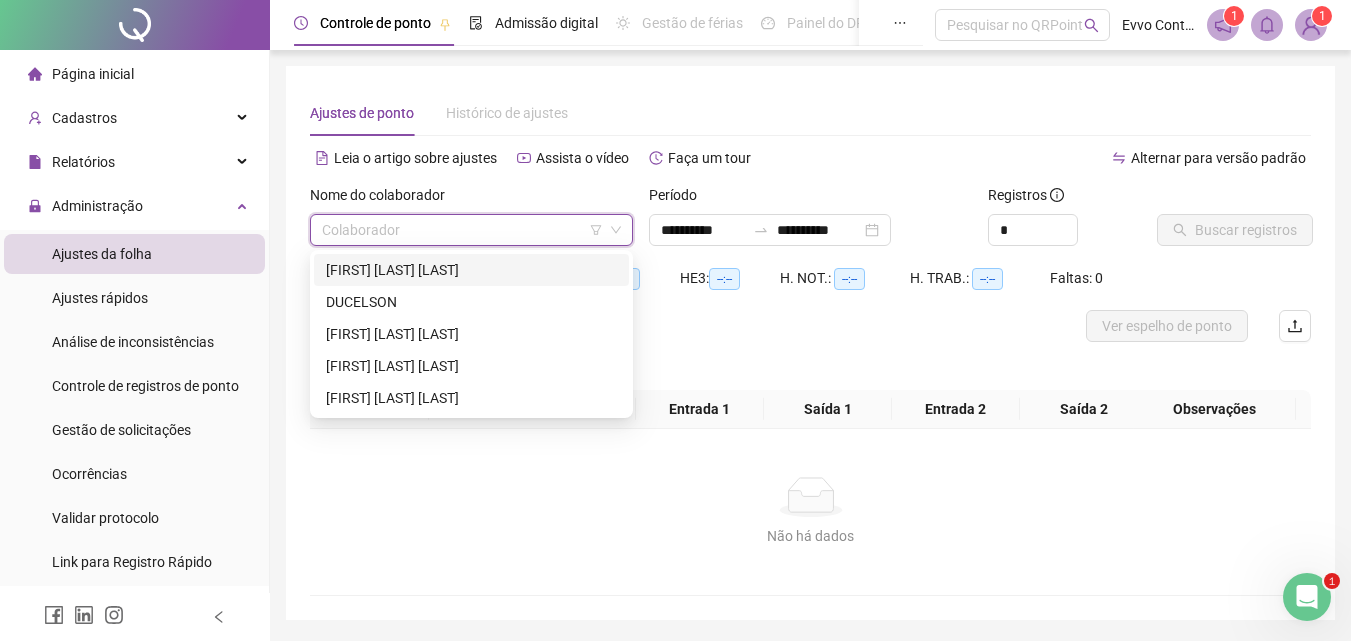 click on "[FIRST] [LAST] [LAST]" at bounding box center [471, 270] 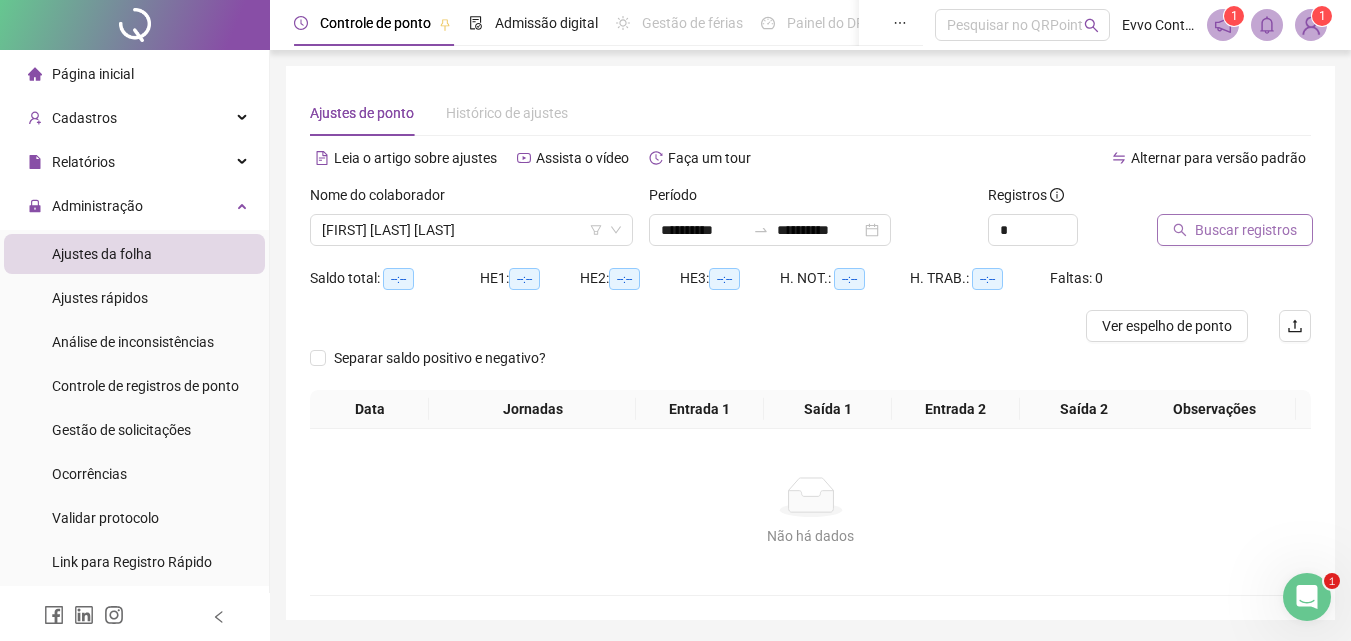 click on "Buscar registros" at bounding box center (1246, 230) 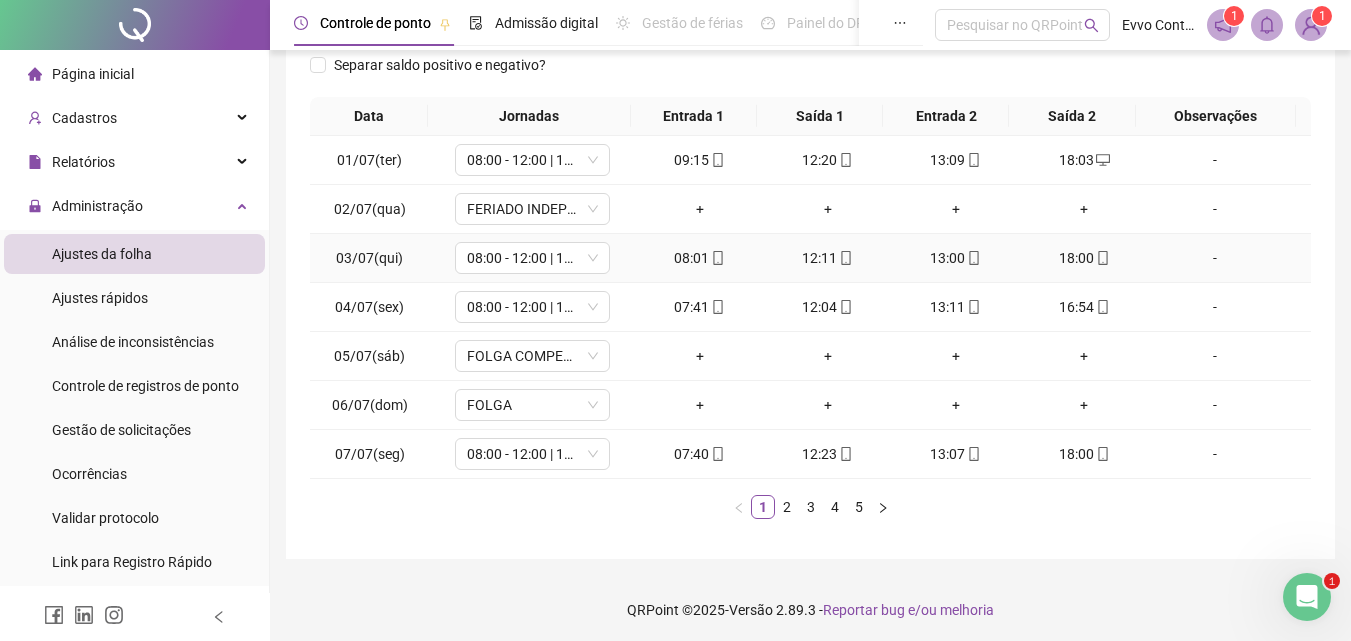 scroll, scrollTop: 313, scrollLeft: 0, axis: vertical 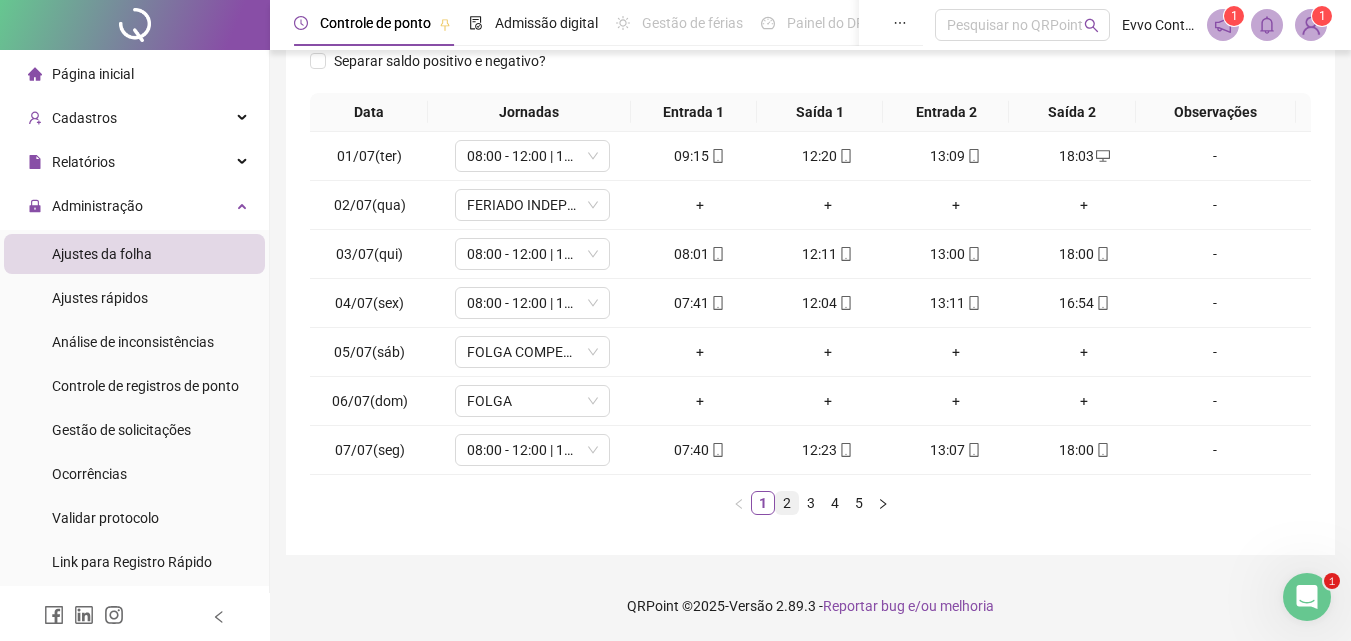 click on "2" at bounding box center (787, 503) 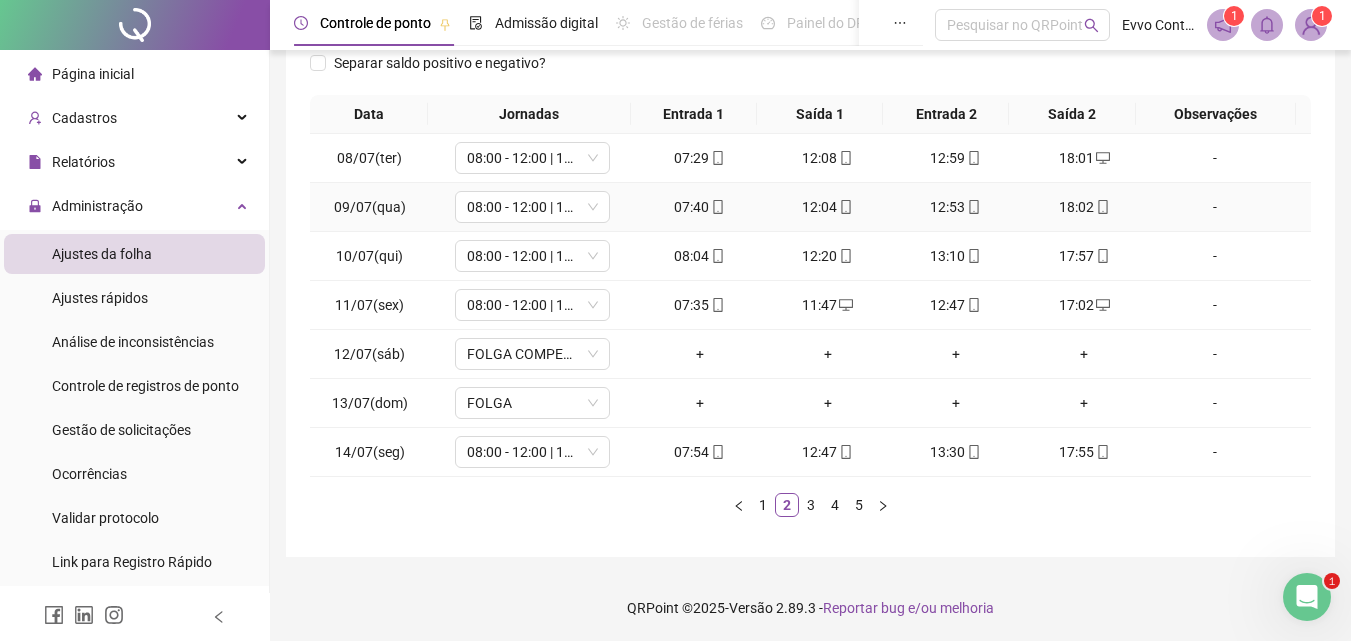 scroll, scrollTop: 313, scrollLeft: 0, axis: vertical 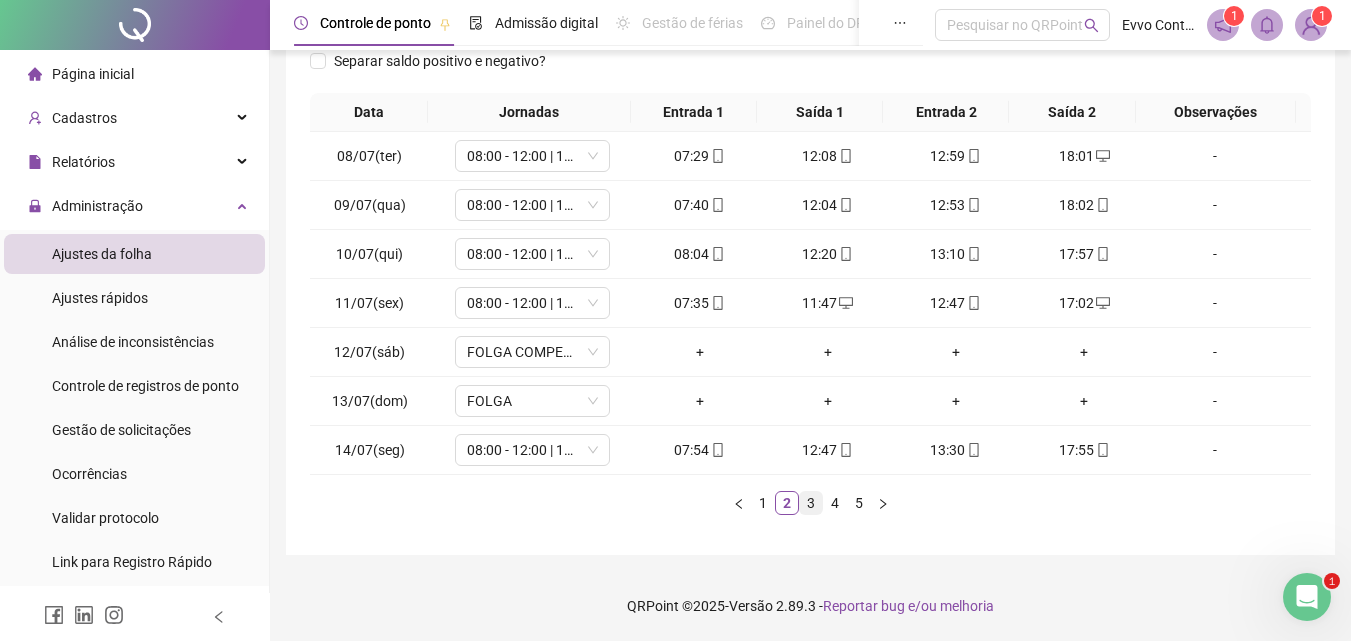 click on "3" at bounding box center [811, 503] 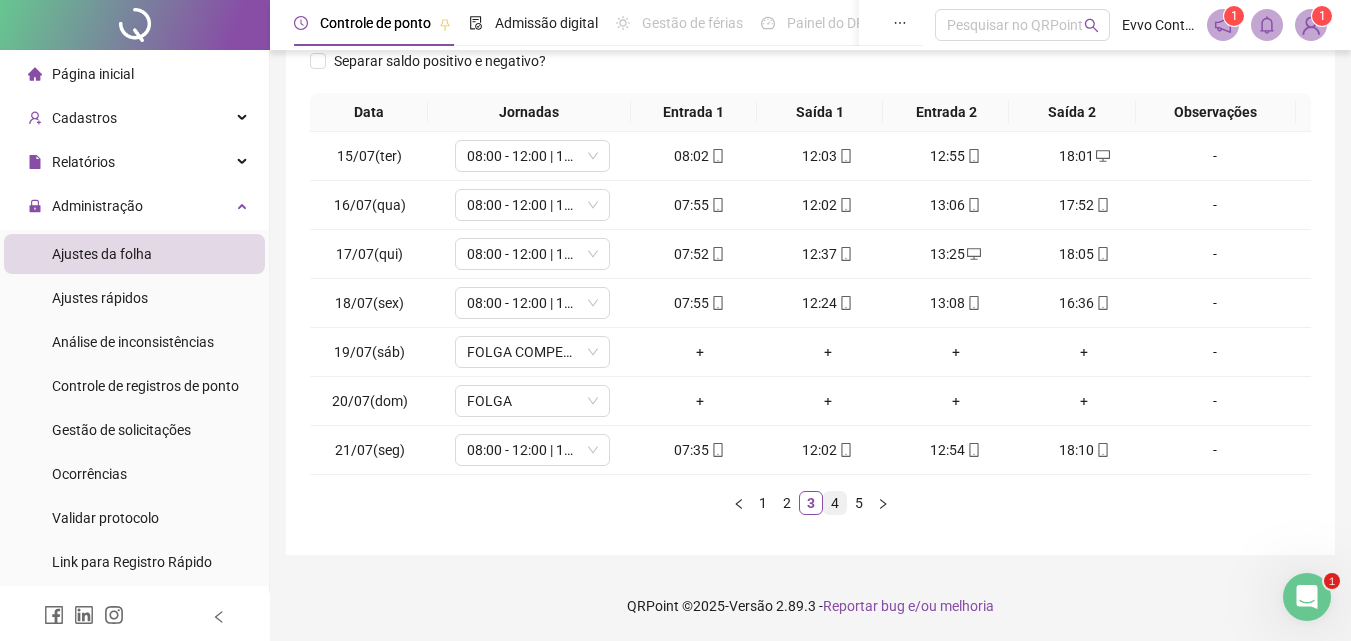 click on "4" at bounding box center (835, 503) 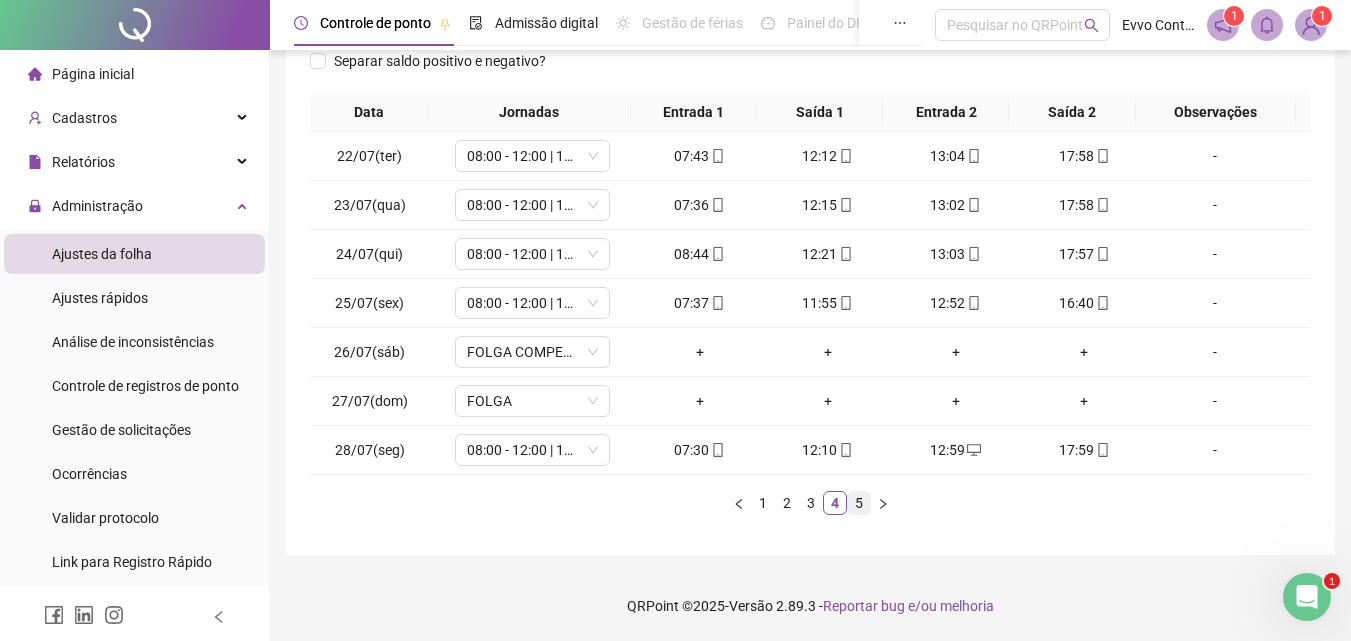 click on "5" at bounding box center [859, 503] 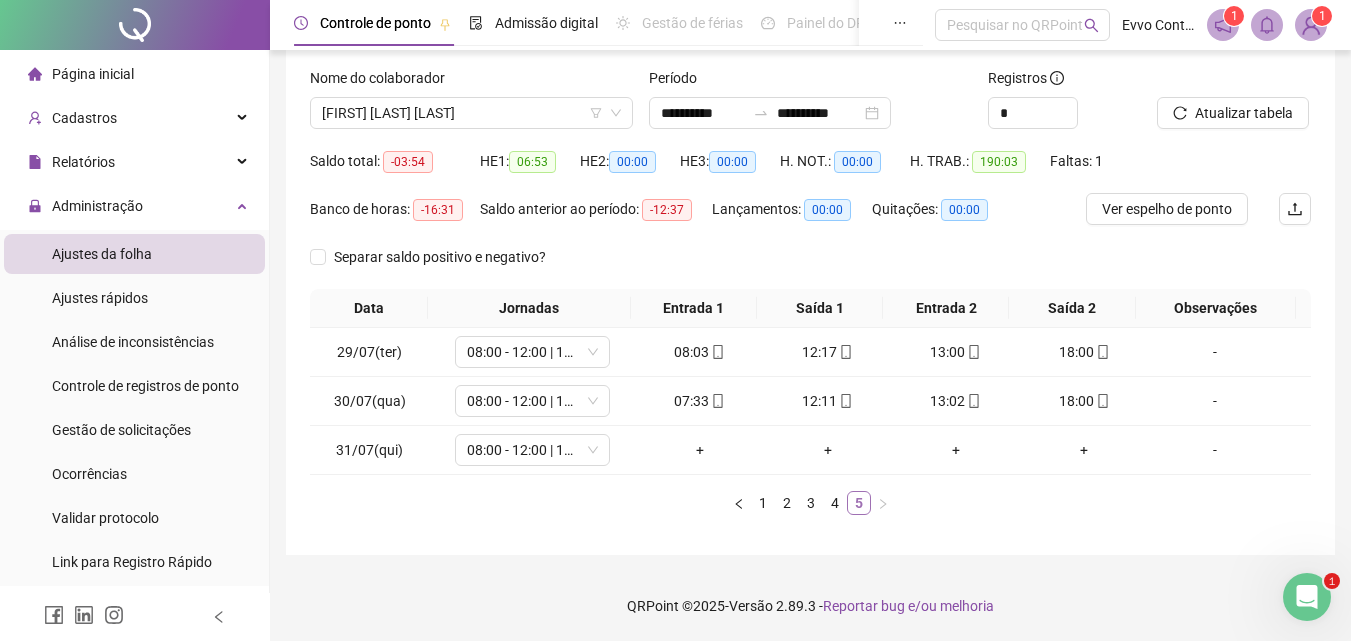 scroll, scrollTop: 117, scrollLeft: 0, axis: vertical 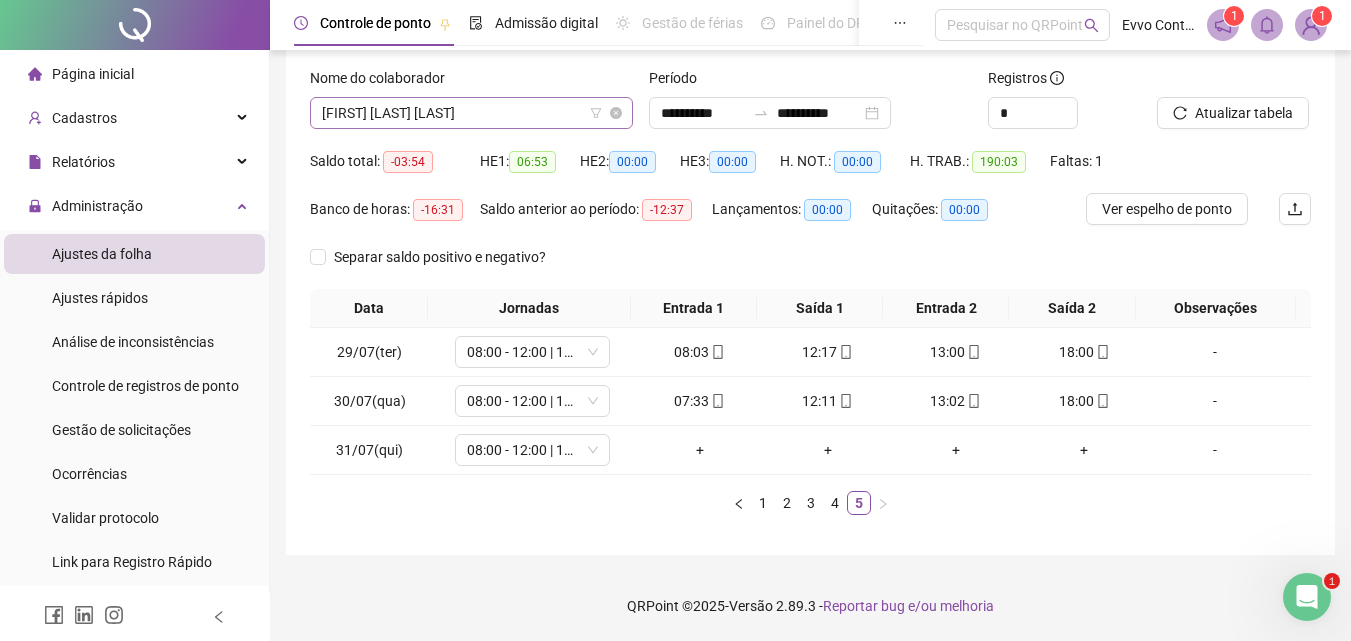 click on "[FIRST] [LAST] [LAST]" at bounding box center (471, 113) 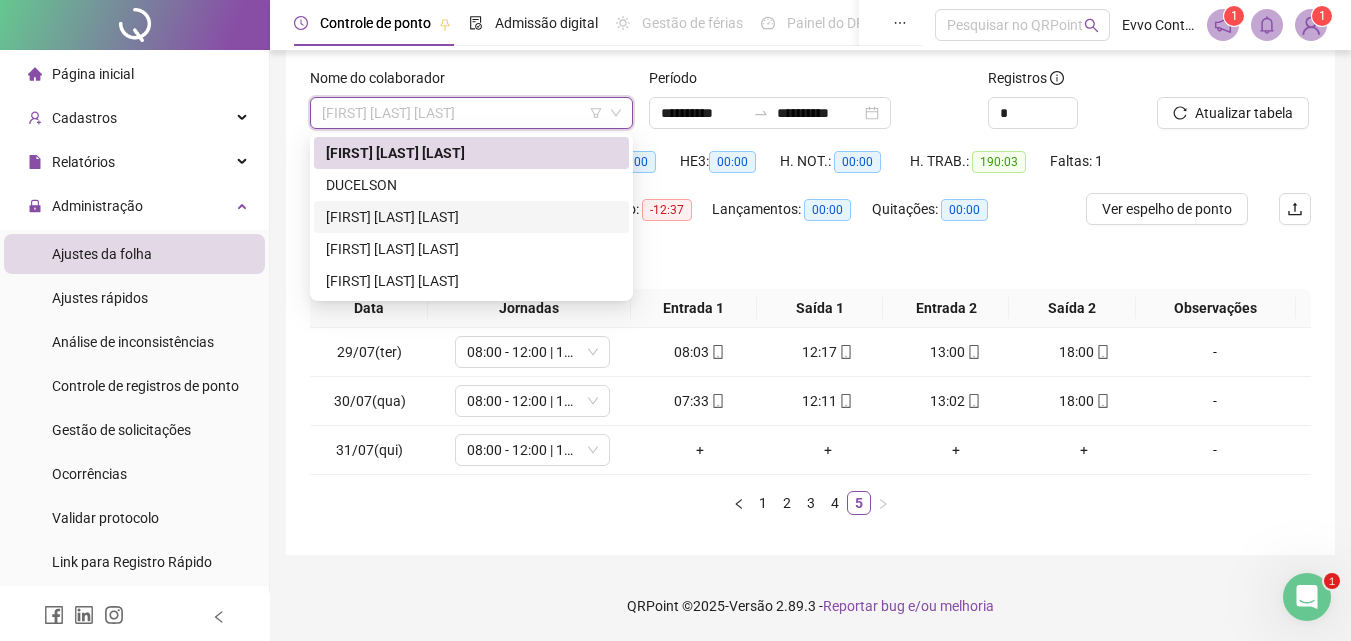 click on "[FIRST] [LAST] [LAST]" at bounding box center [471, 217] 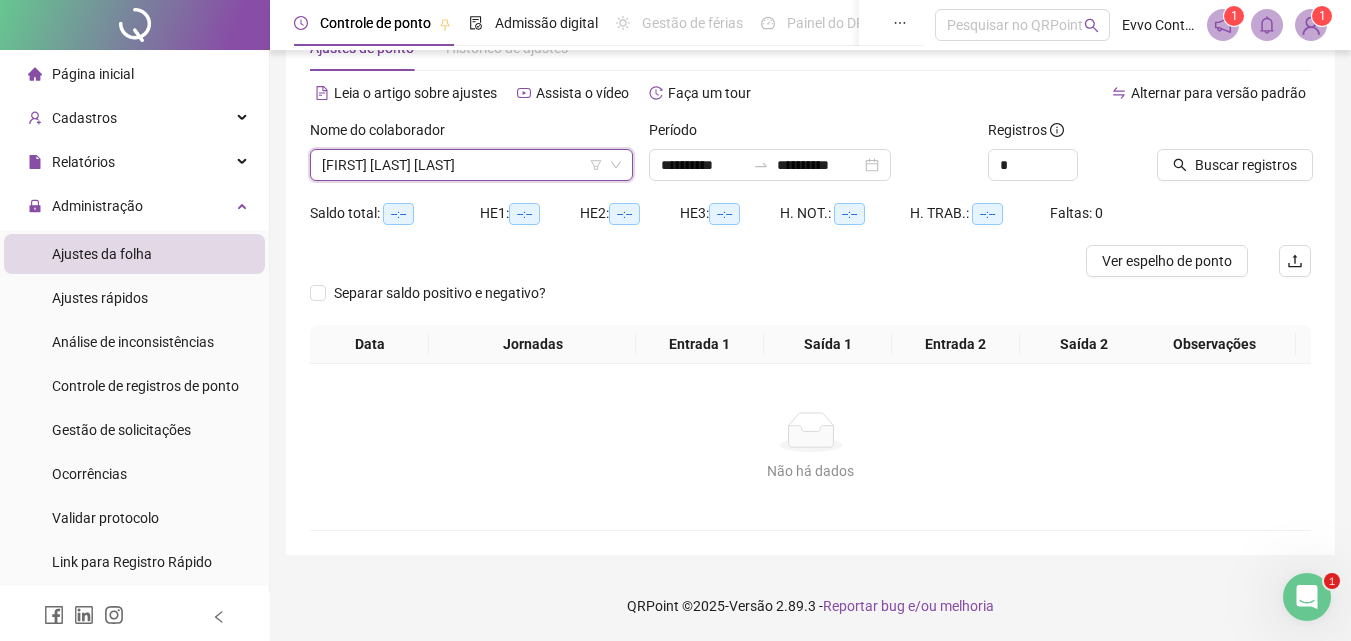 scroll, scrollTop: 65, scrollLeft: 0, axis: vertical 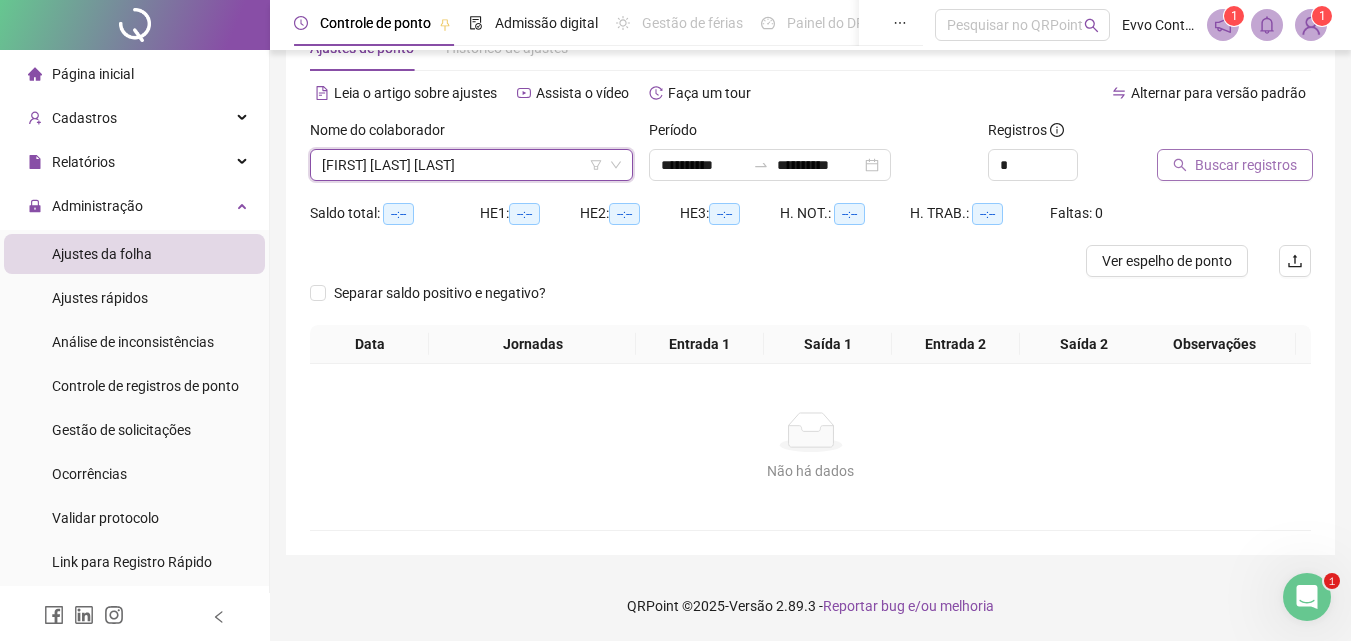 click on "Buscar registros" at bounding box center [1246, 165] 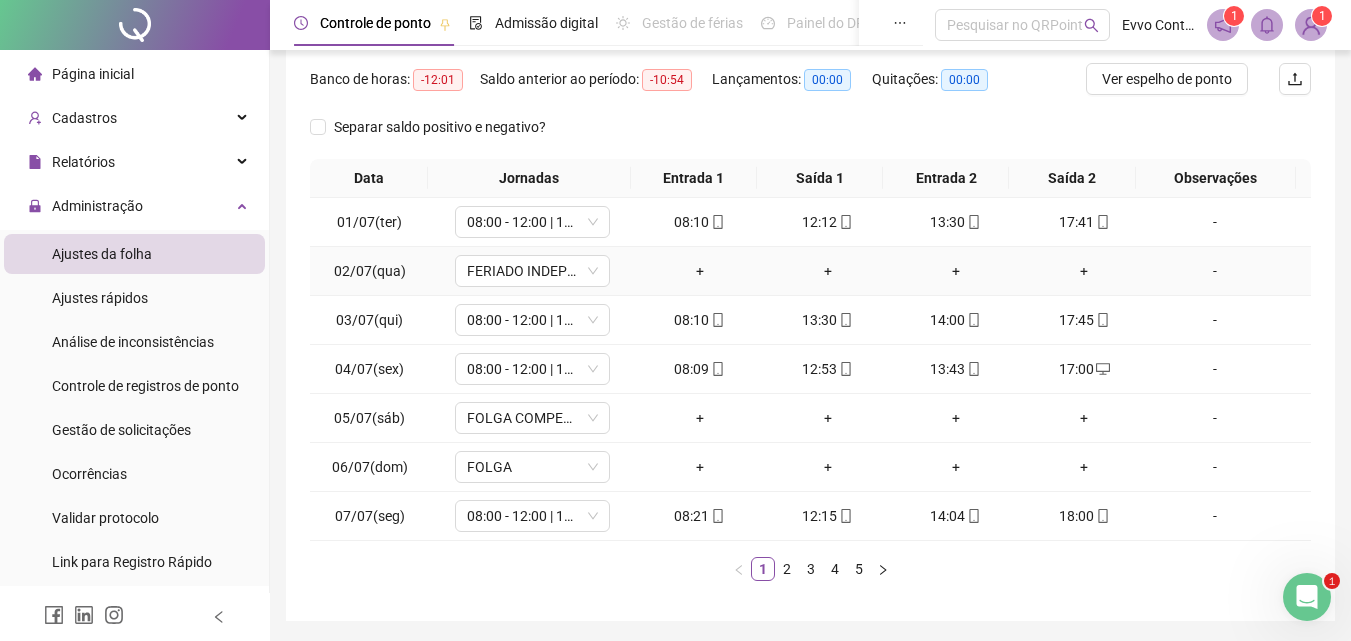 scroll, scrollTop: 265, scrollLeft: 0, axis: vertical 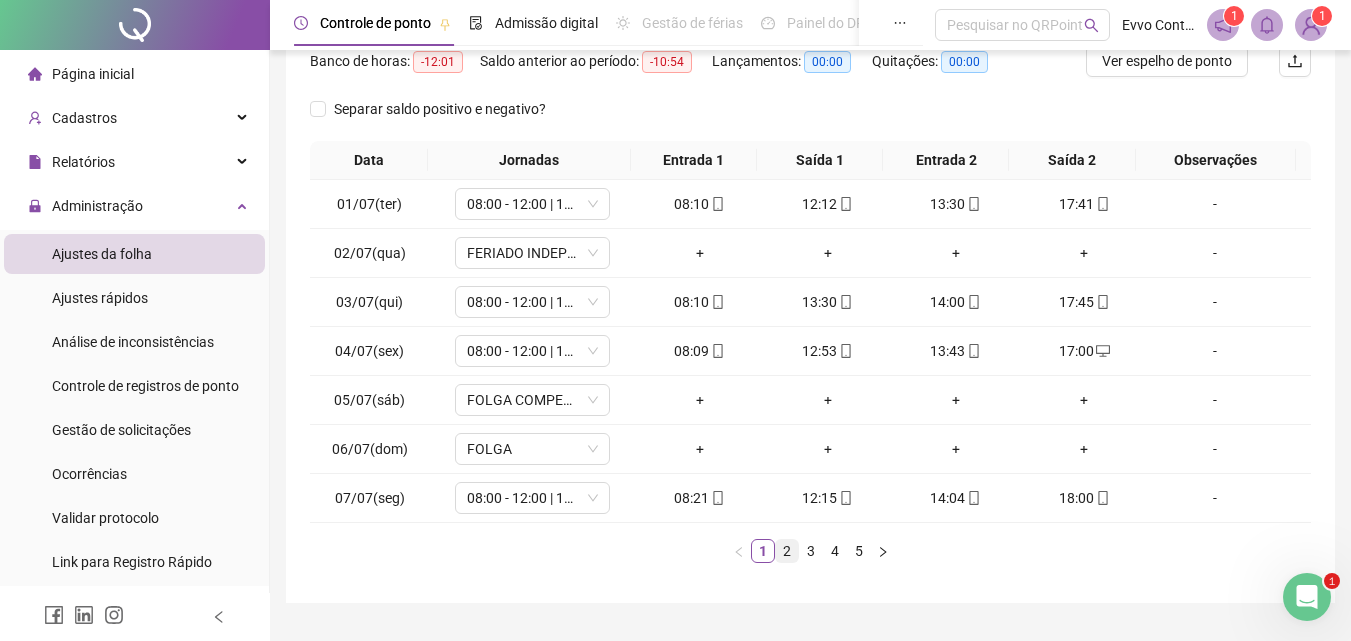 click on "2" at bounding box center (787, 551) 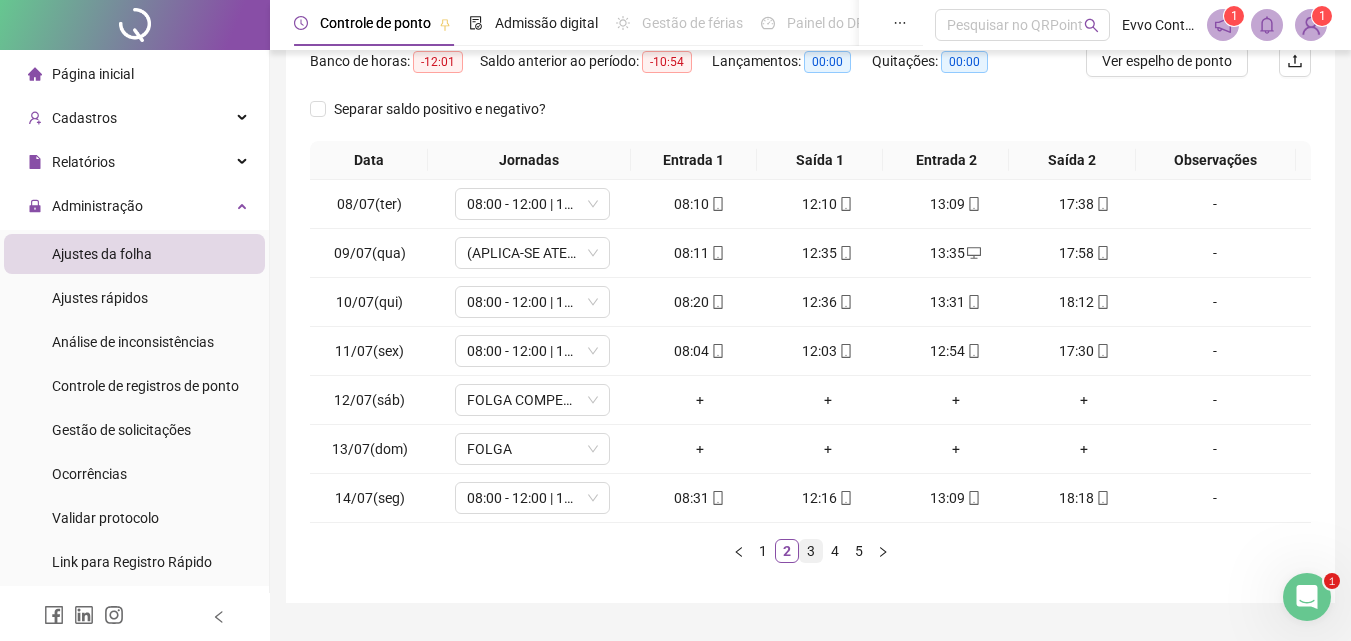 click on "3" at bounding box center (811, 551) 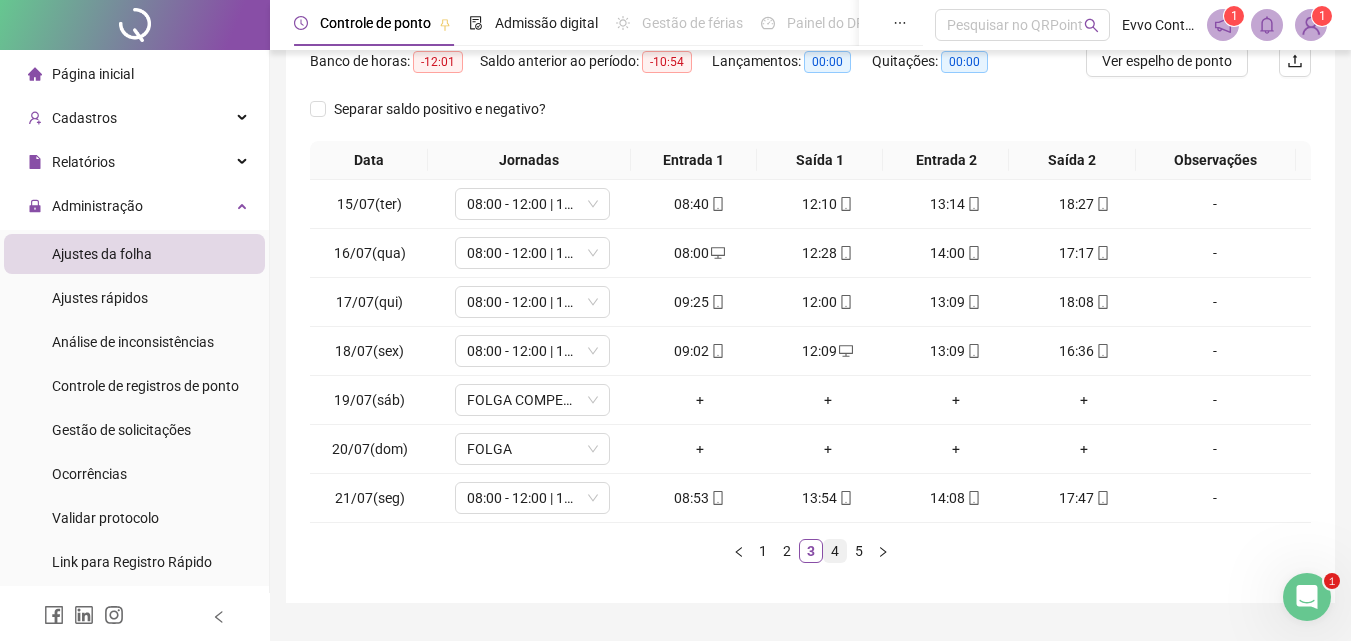 click on "4" at bounding box center (835, 551) 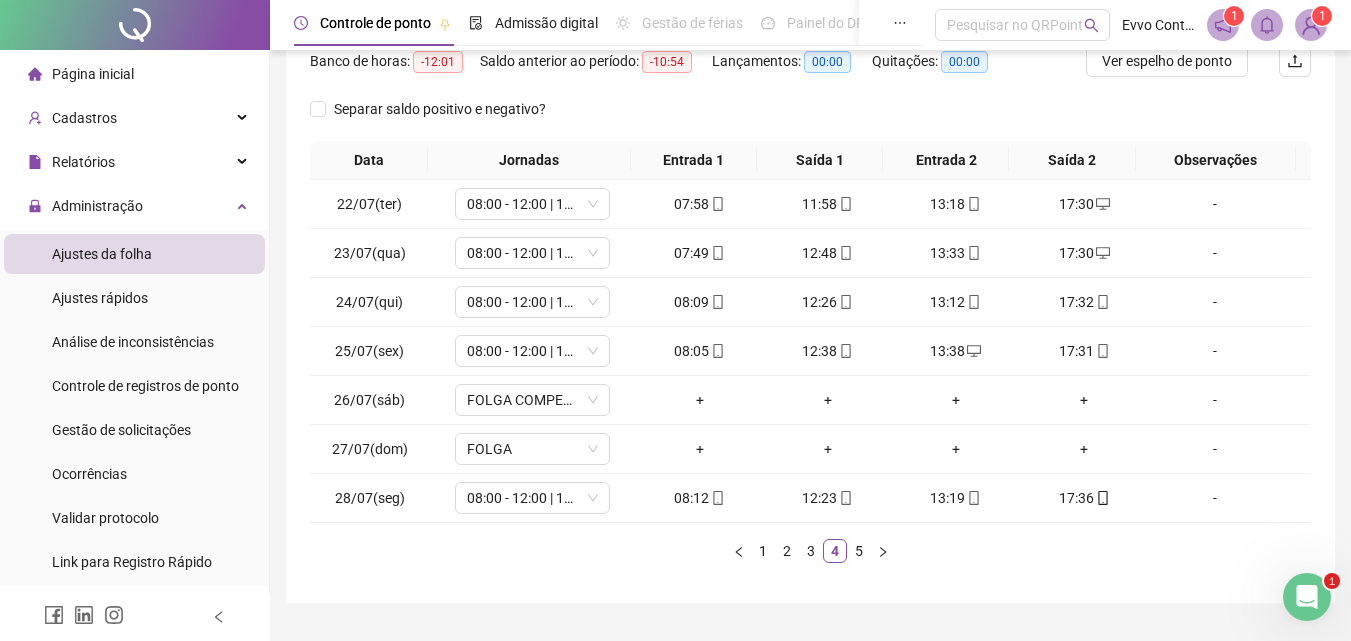 click on "5" at bounding box center (859, 551) 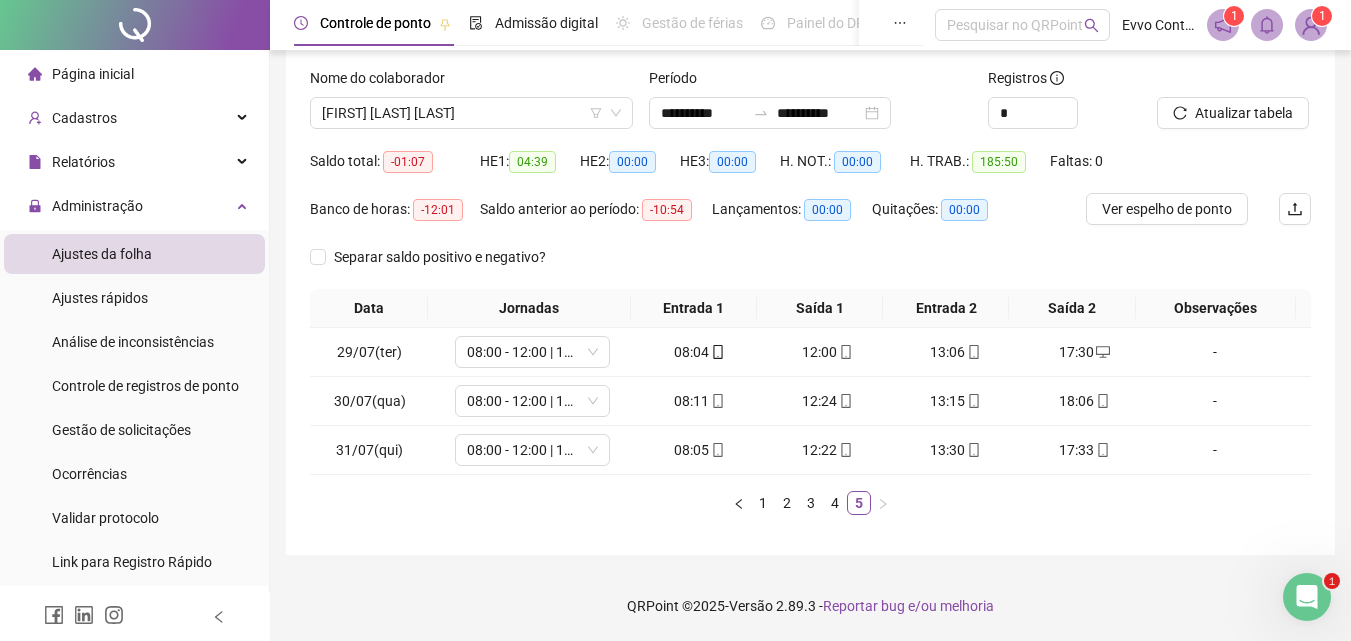 scroll, scrollTop: 117, scrollLeft: 0, axis: vertical 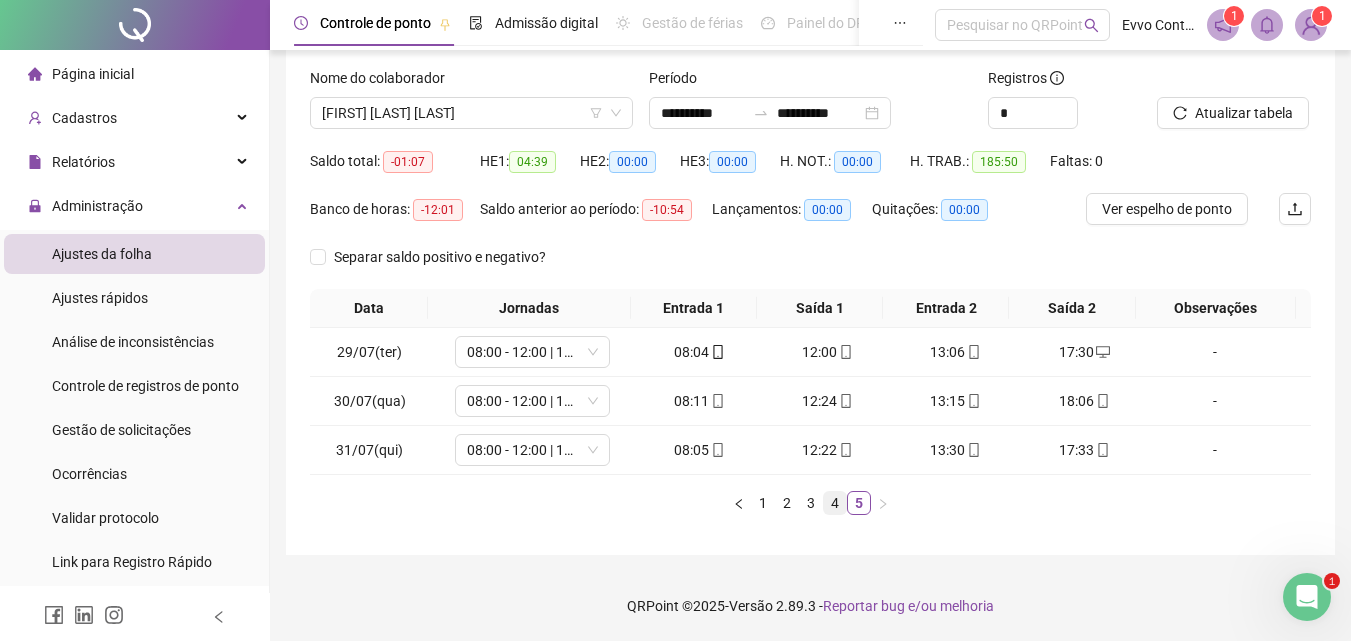 click on "4" at bounding box center (835, 503) 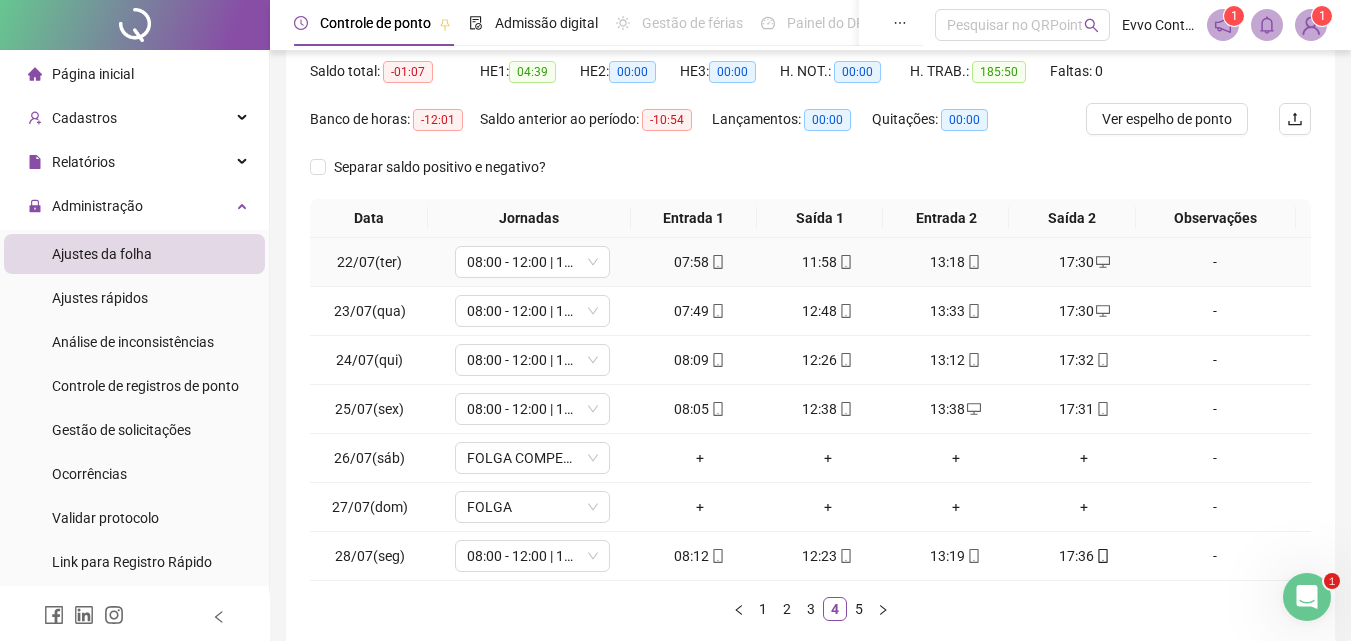 scroll, scrollTop: 213, scrollLeft: 0, axis: vertical 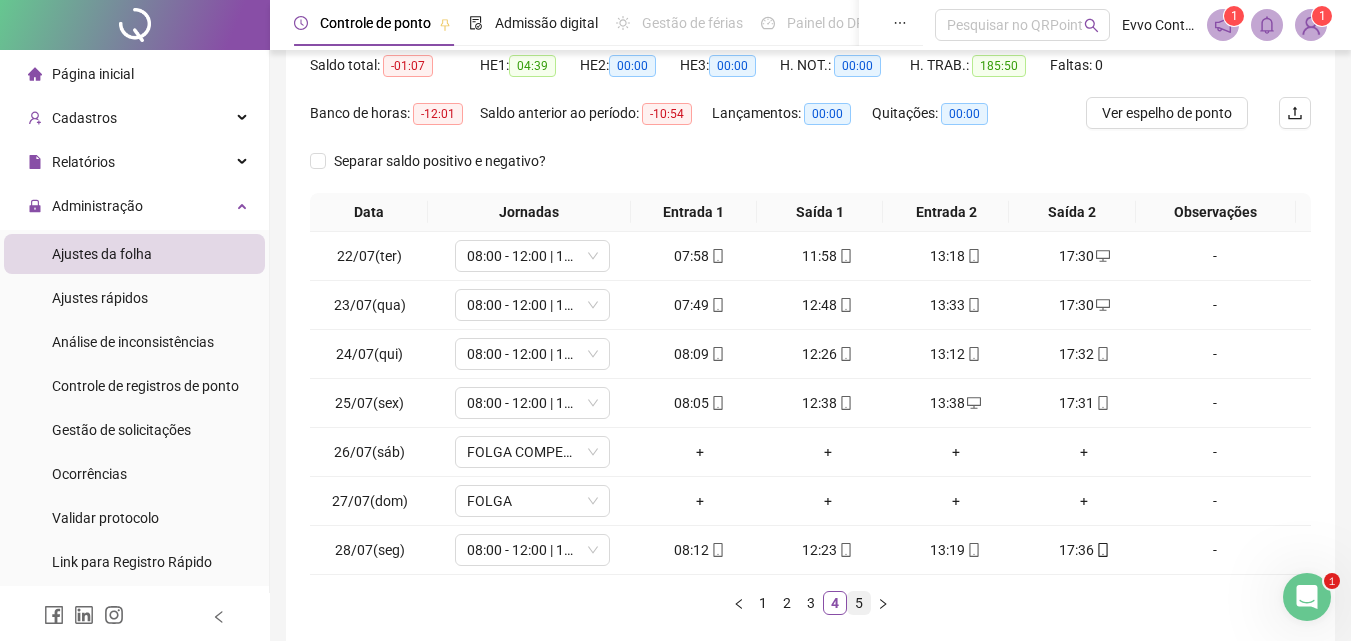 click on "5" at bounding box center [859, 603] 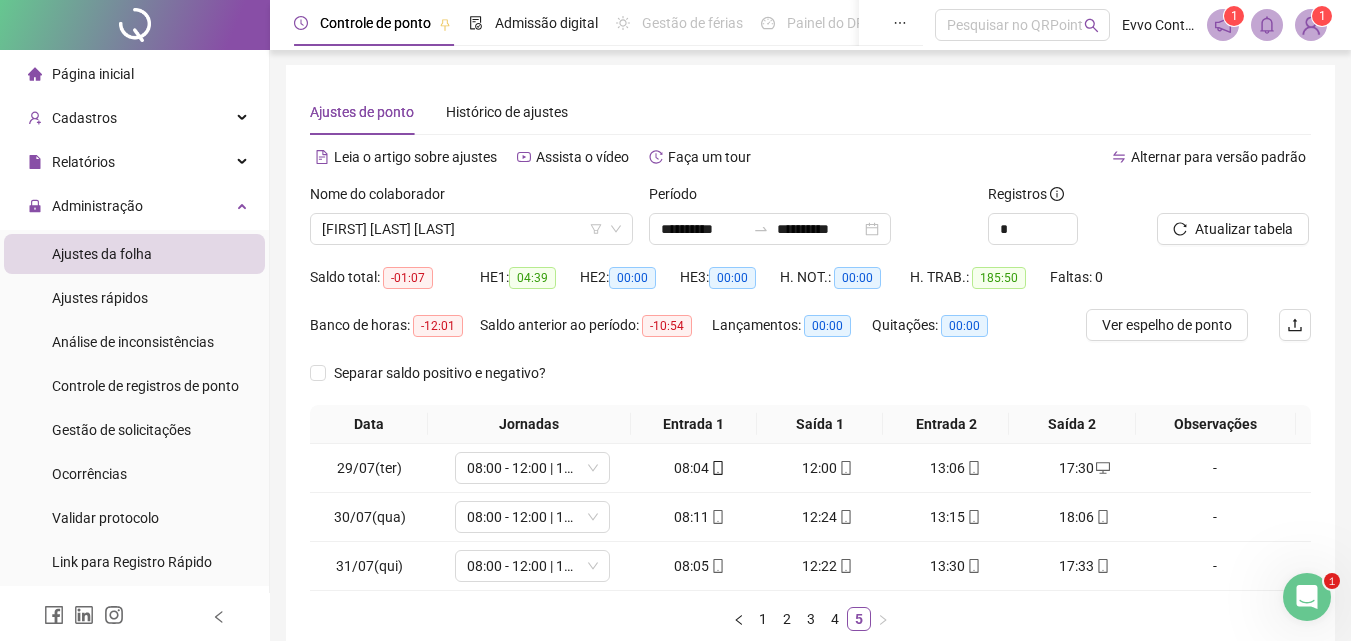 scroll, scrollTop: 0, scrollLeft: 0, axis: both 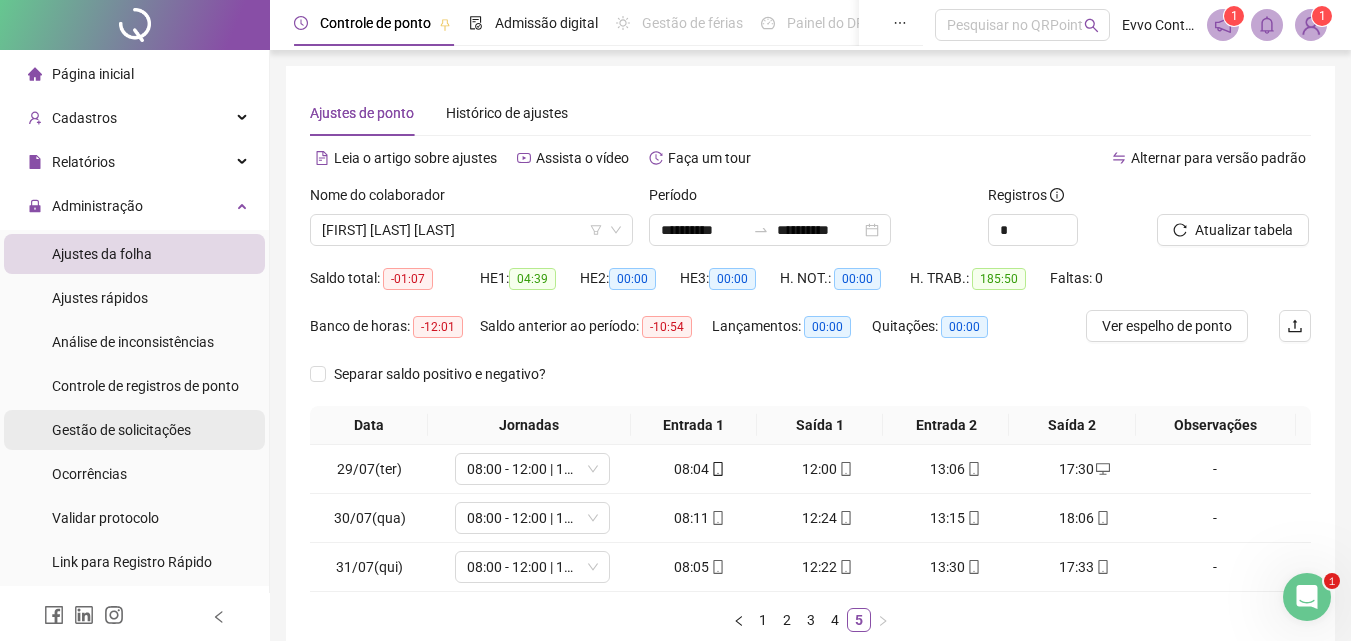 click on "Gestão de solicitações" at bounding box center [121, 430] 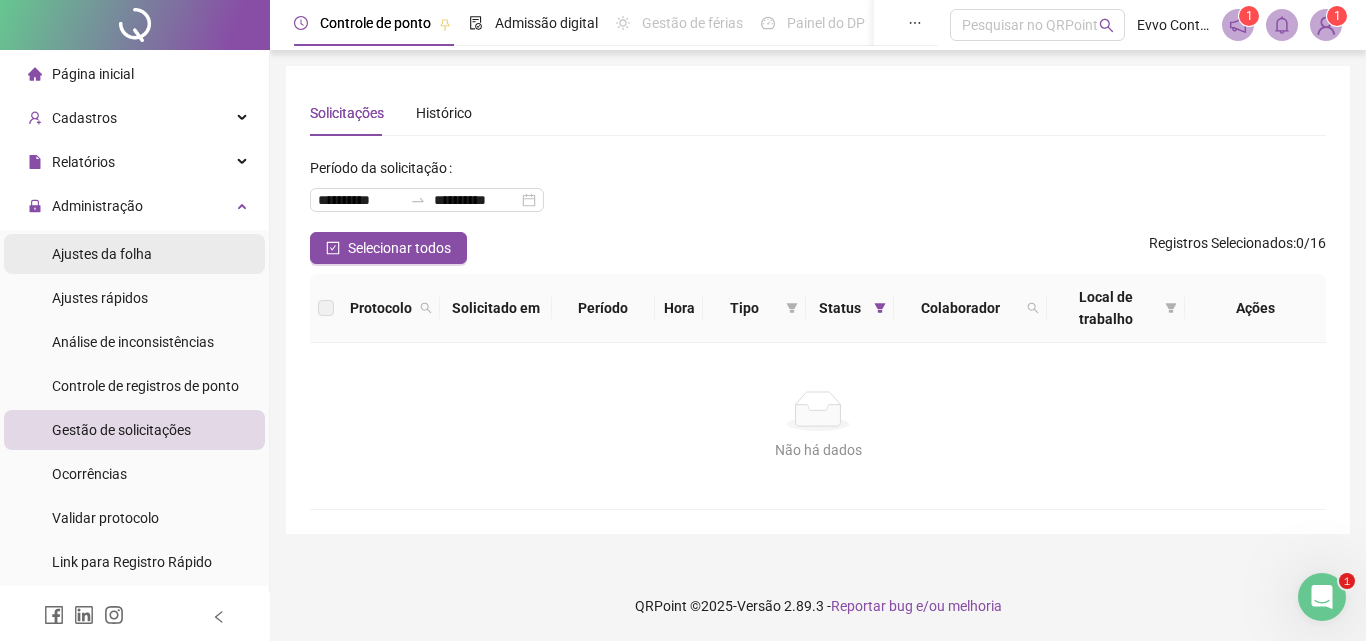 click on "Ajustes da folha" at bounding box center (102, 254) 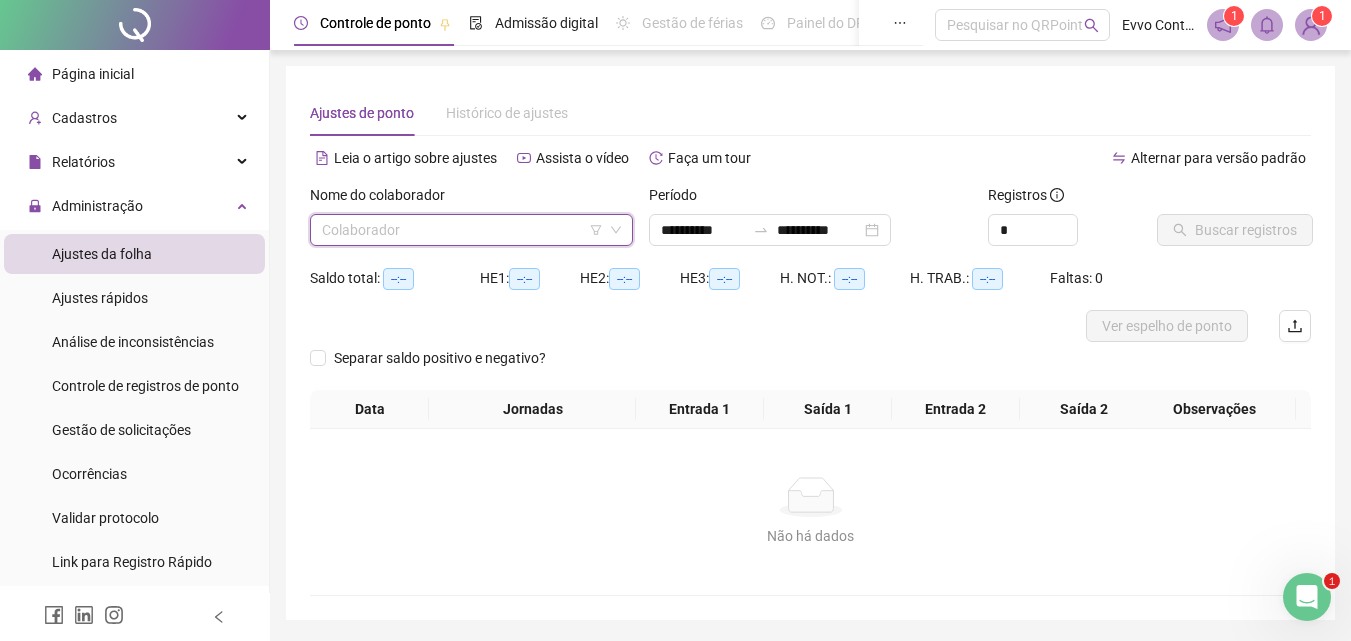 click at bounding box center [462, 230] 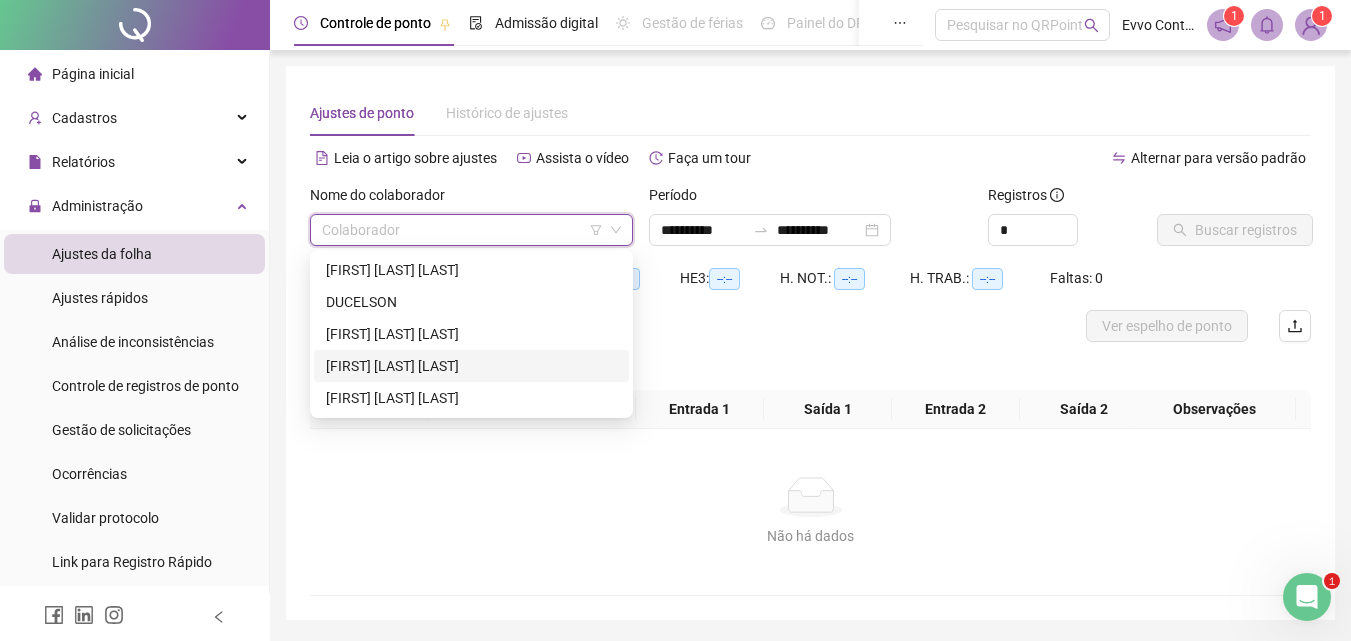 click on "[FIRST] [LAST] [LAST]" at bounding box center (471, 366) 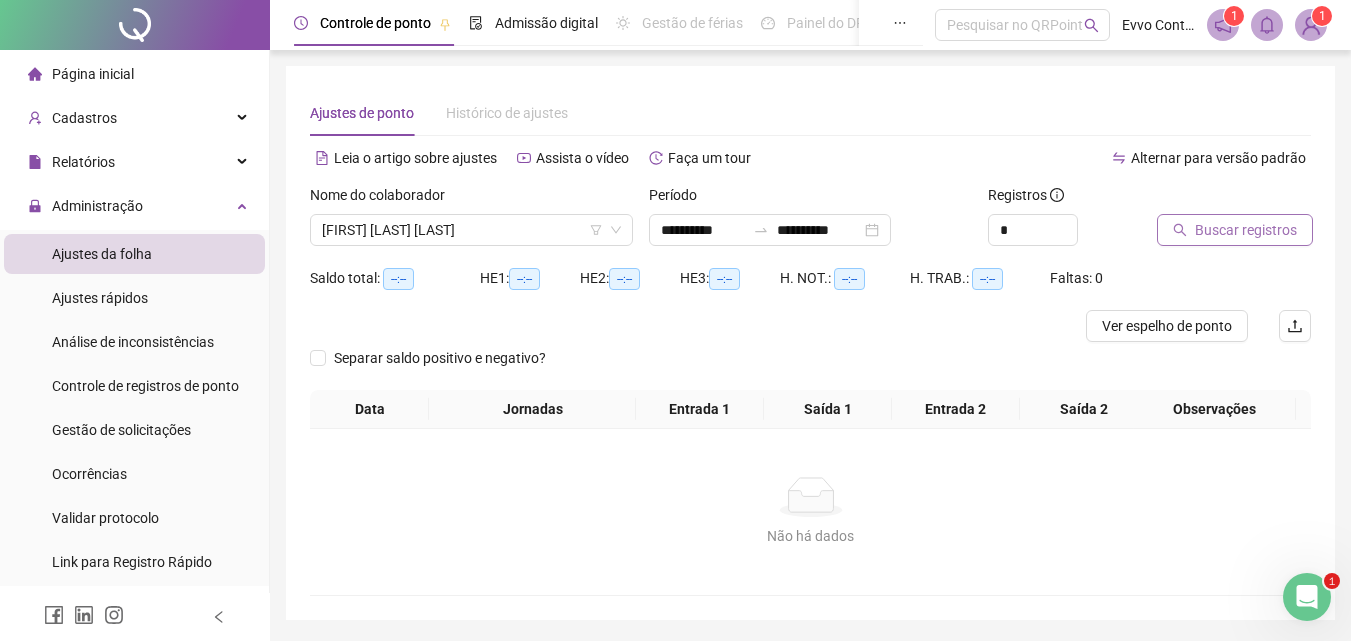 click on "Buscar registros" at bounding box center [1246, 230] 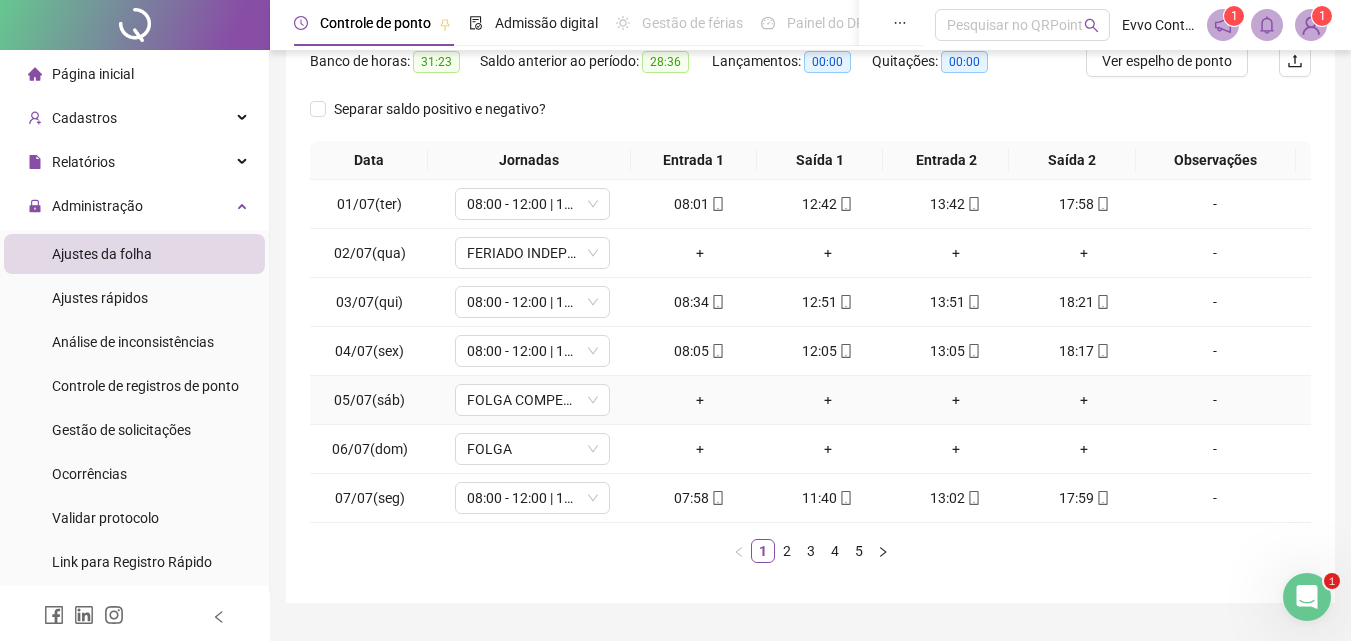 scroll, scrollTop: 300, scrollLeft: 0, axis: vertical 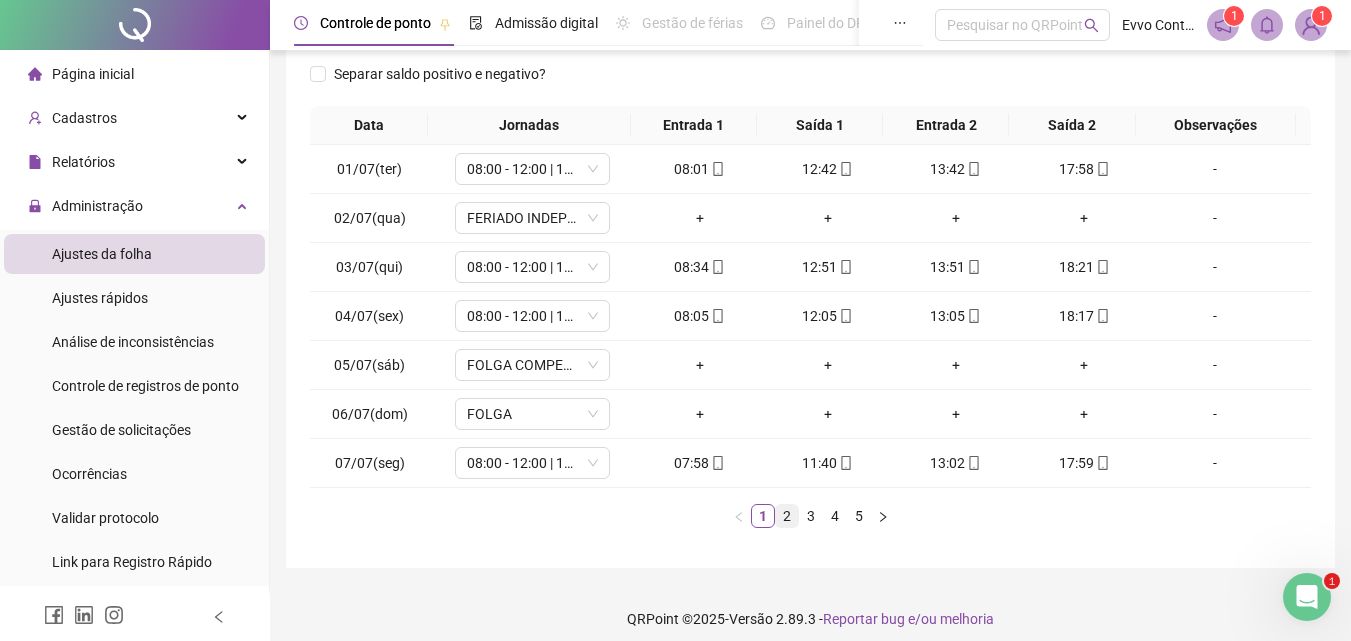 click on "2" at bounding box center [787, 516] 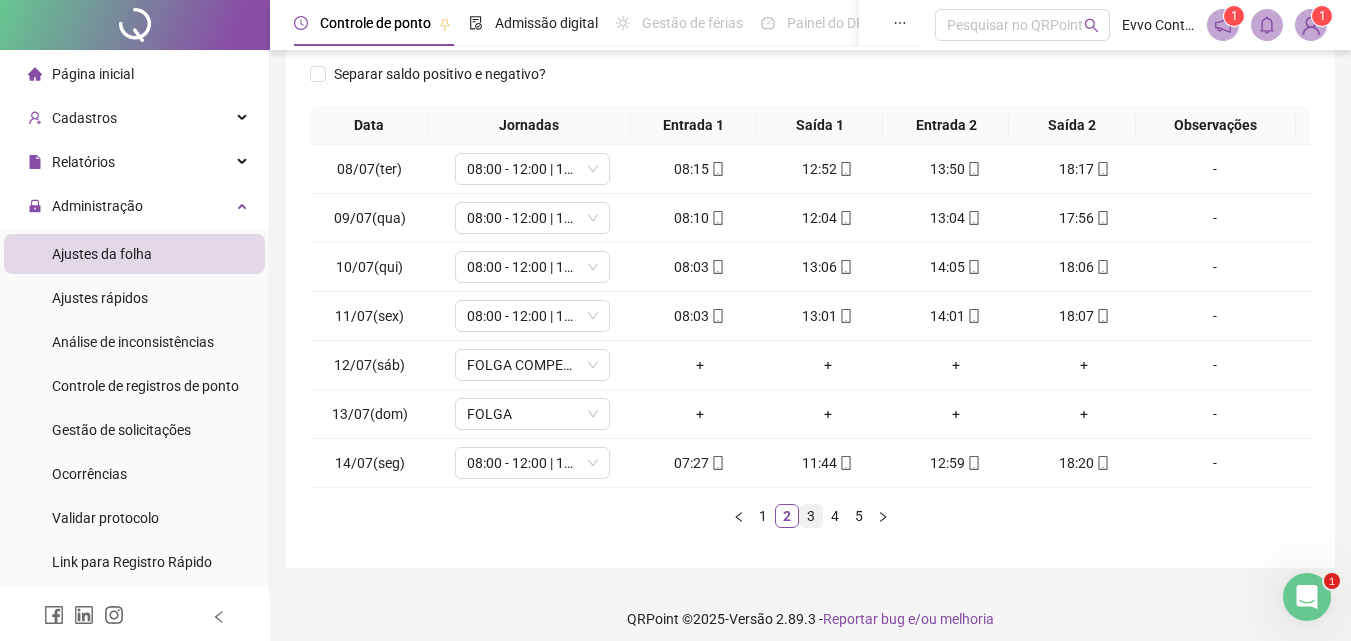 click on "3" at bounding box center [811, 516] 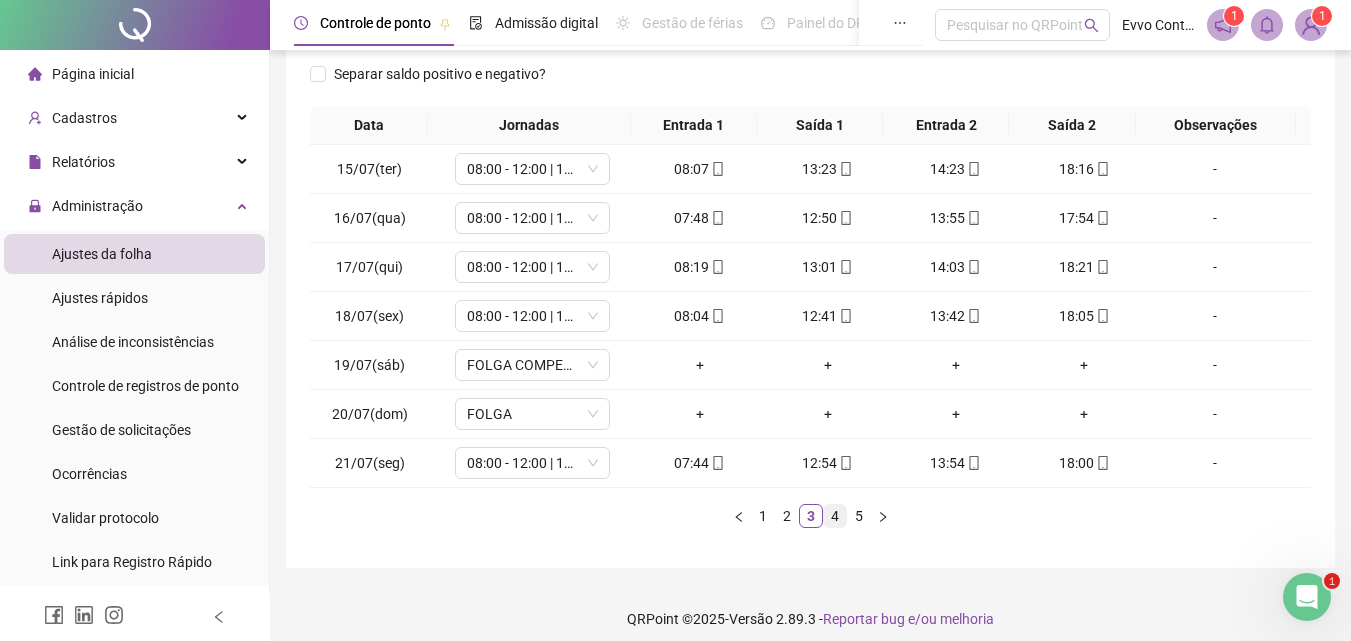 click on "4" at bounding box center (835, 516) 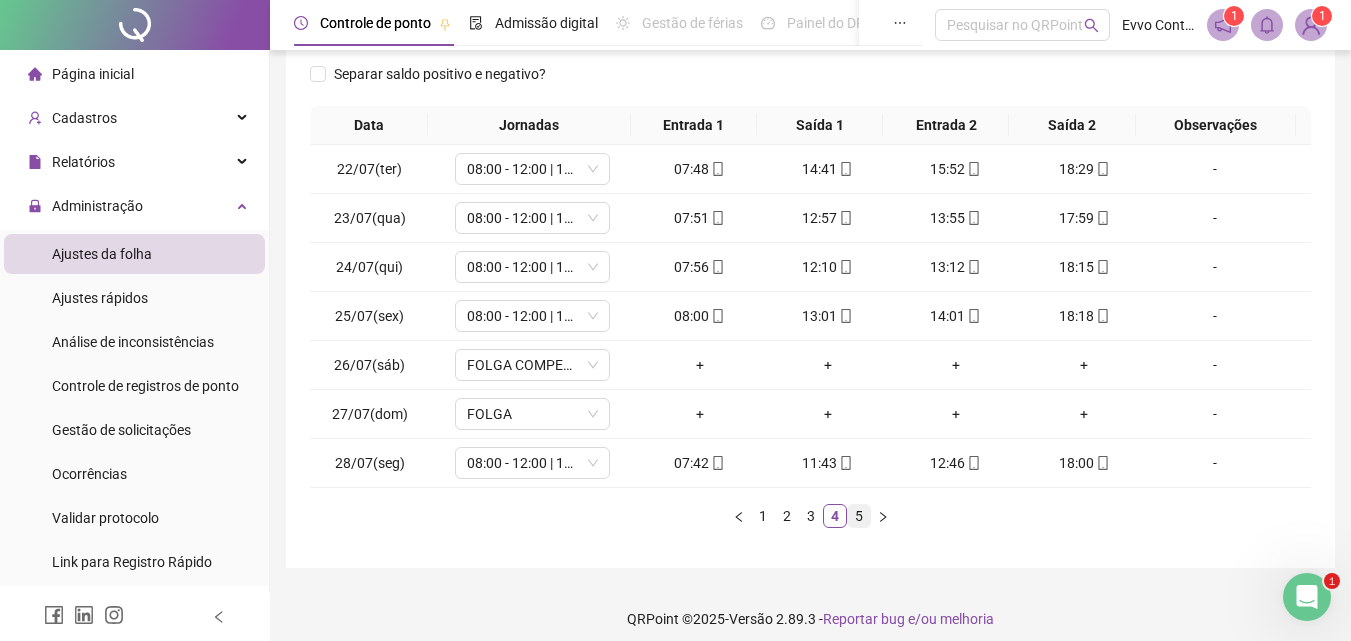 click on "5" at bounding box center [859, 516] 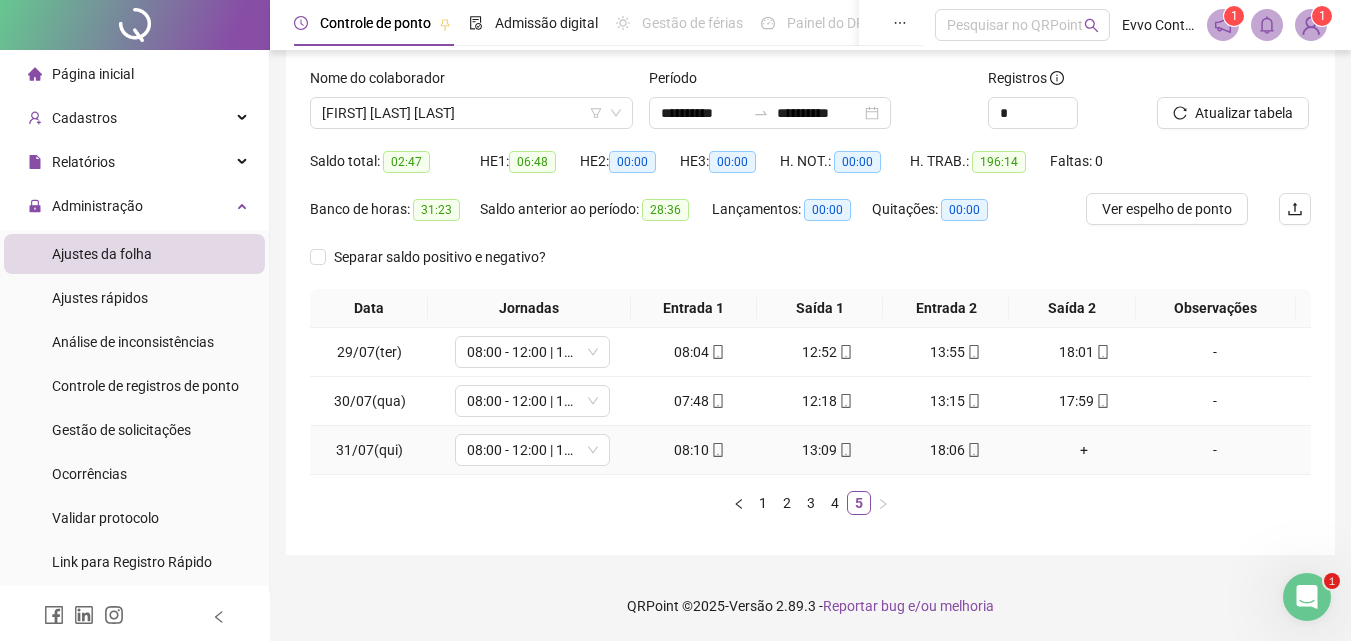 click on "+" at bounding box center [1084, 450] 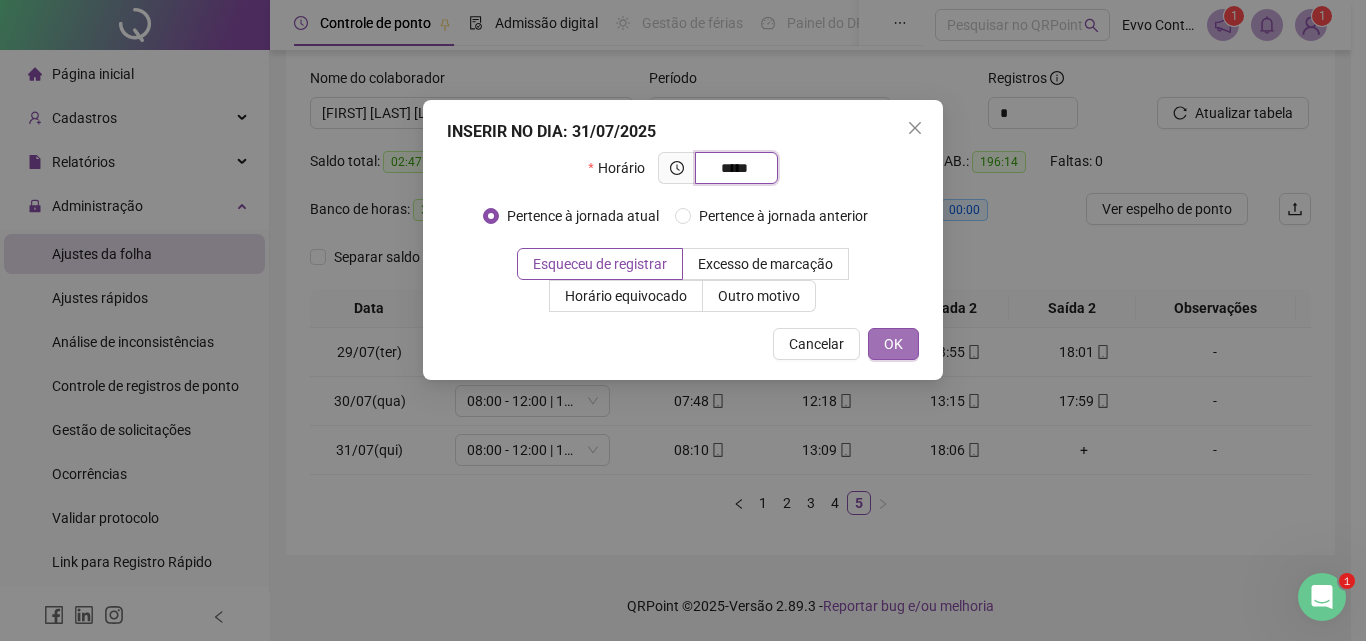 type on "*****" 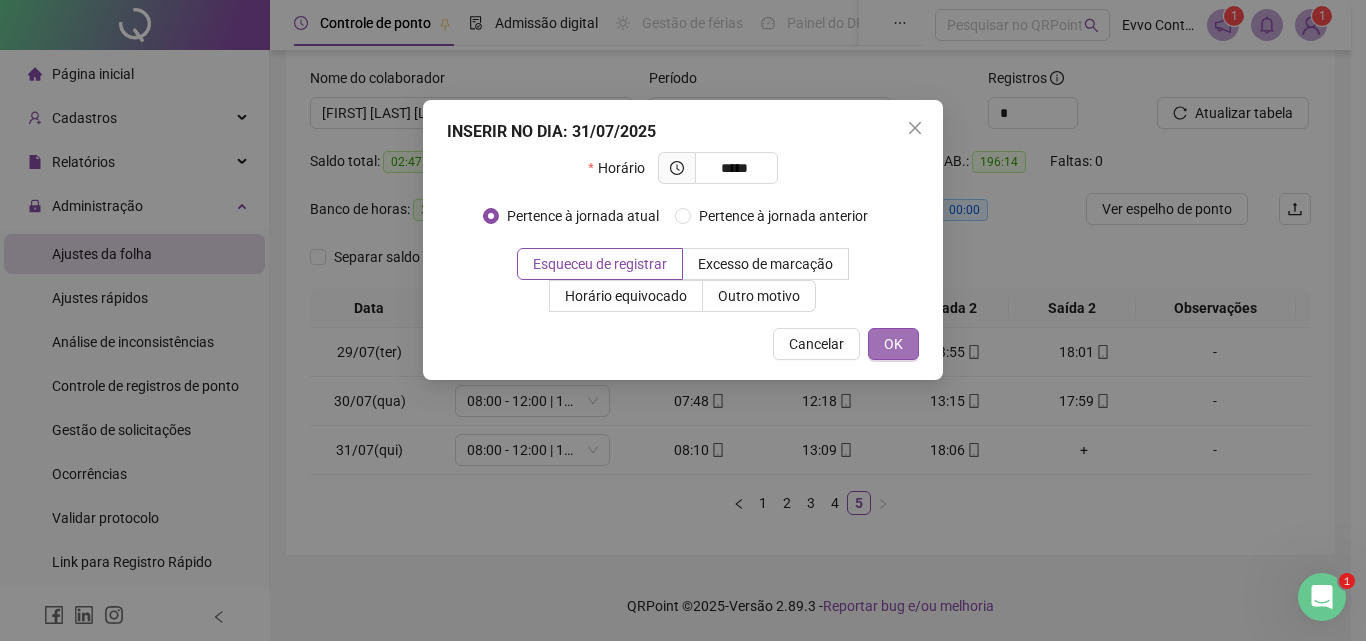 click on "OK" at bounding box center [893, 344] 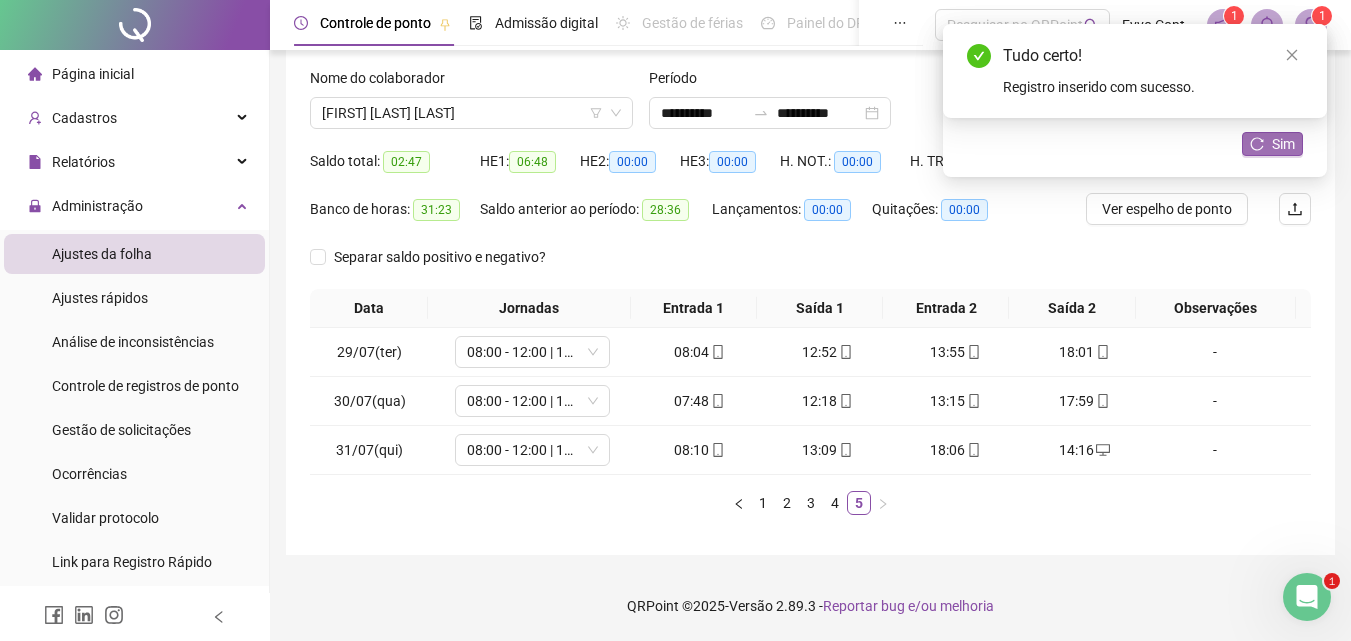 click on "Sim" at bounding box center [1283, 144] 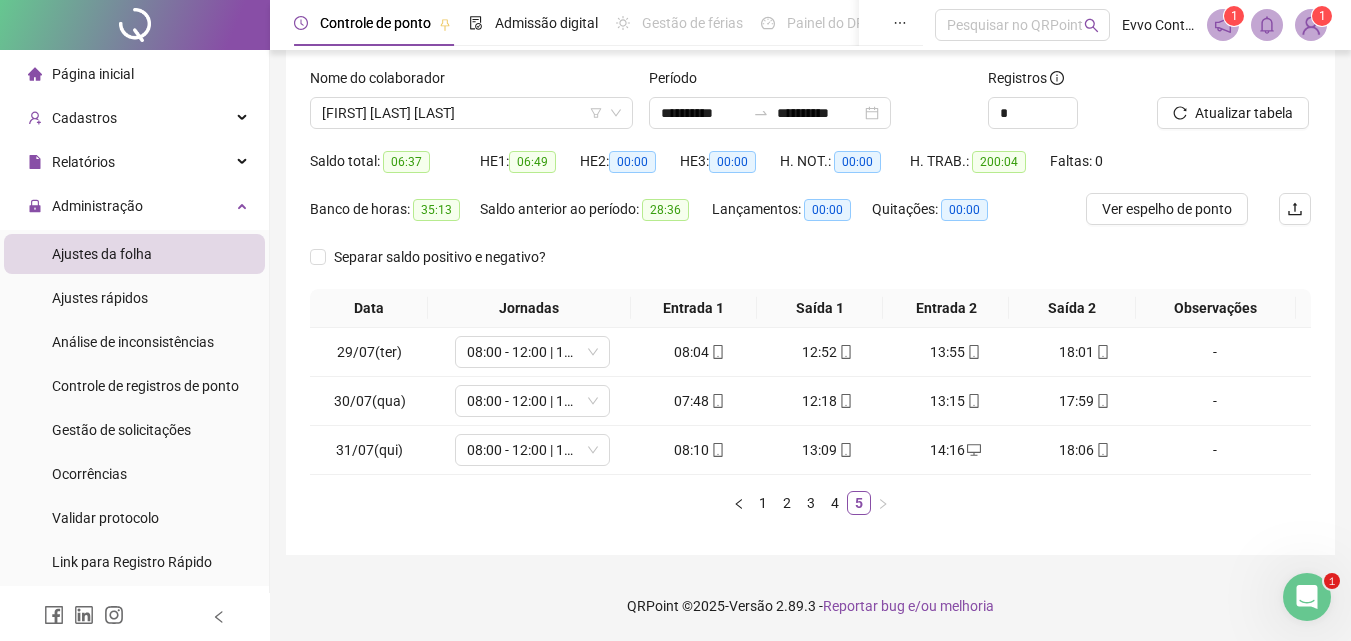 scroll, scrollTop: 0, scrollLeft: 0, axis: both 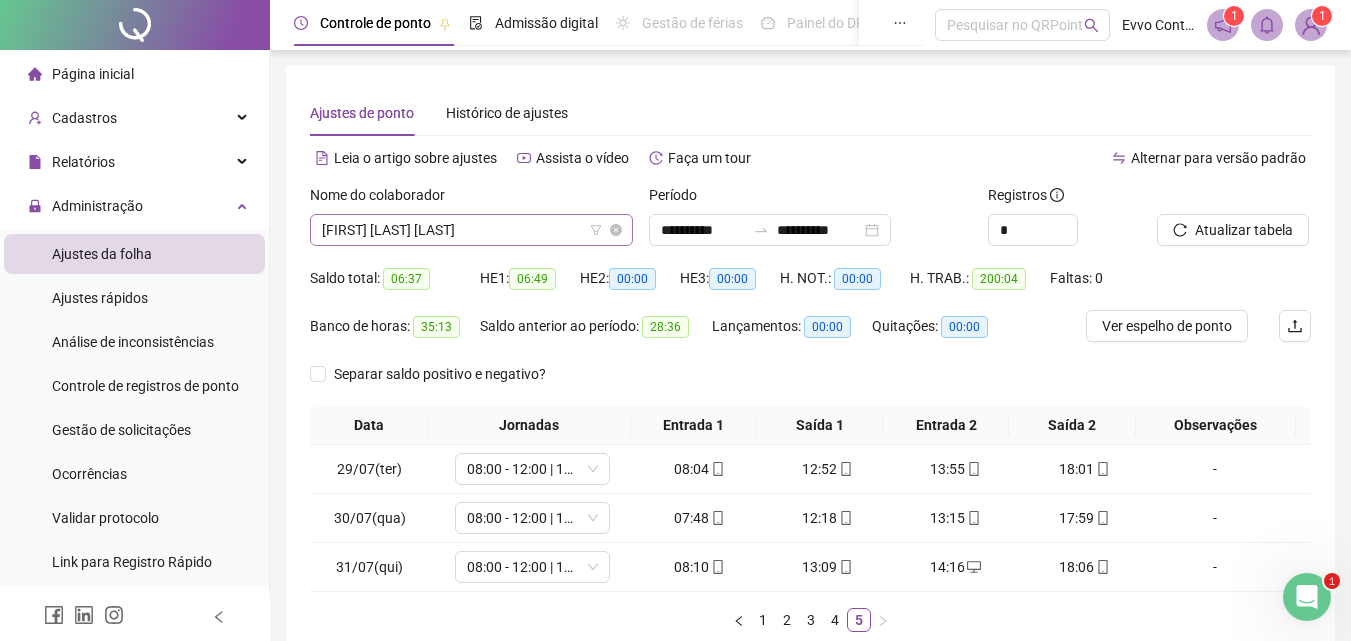 click on "[FIRST] [LAST] [LAST]" at bounding box center (471, 230) 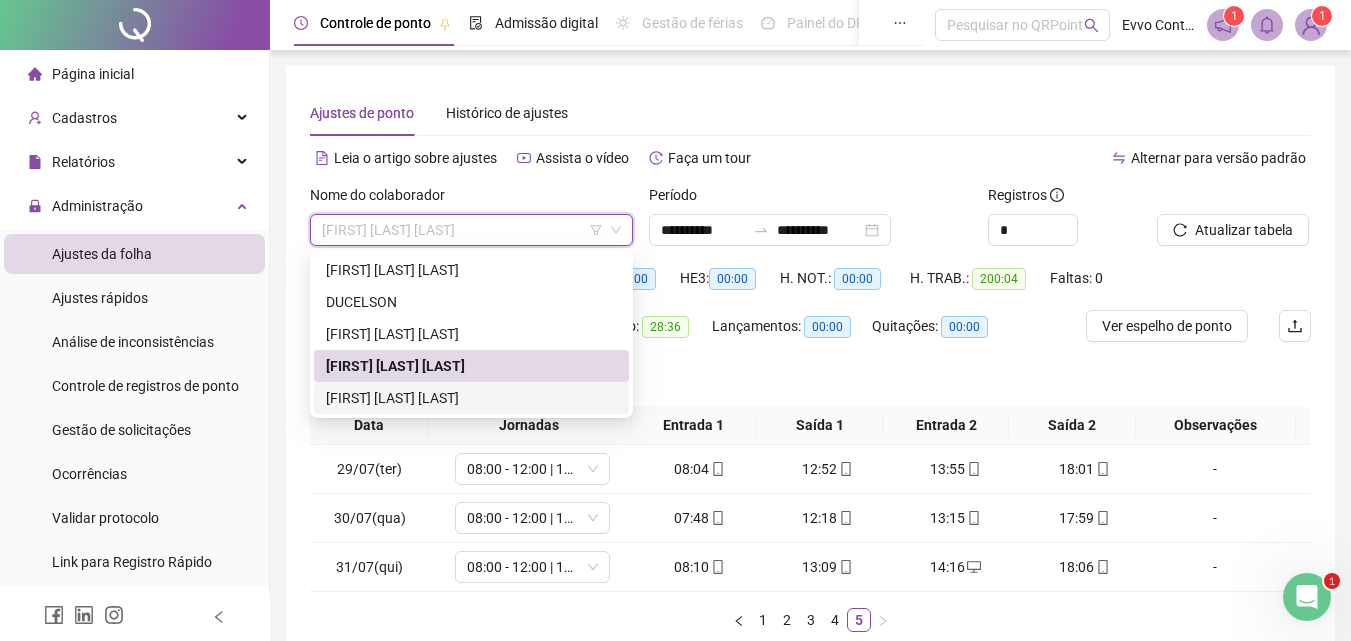drag, startPoint x: 481, startPoint y: 401, endPoint x: 493, endPoint y: 396, distance: 13 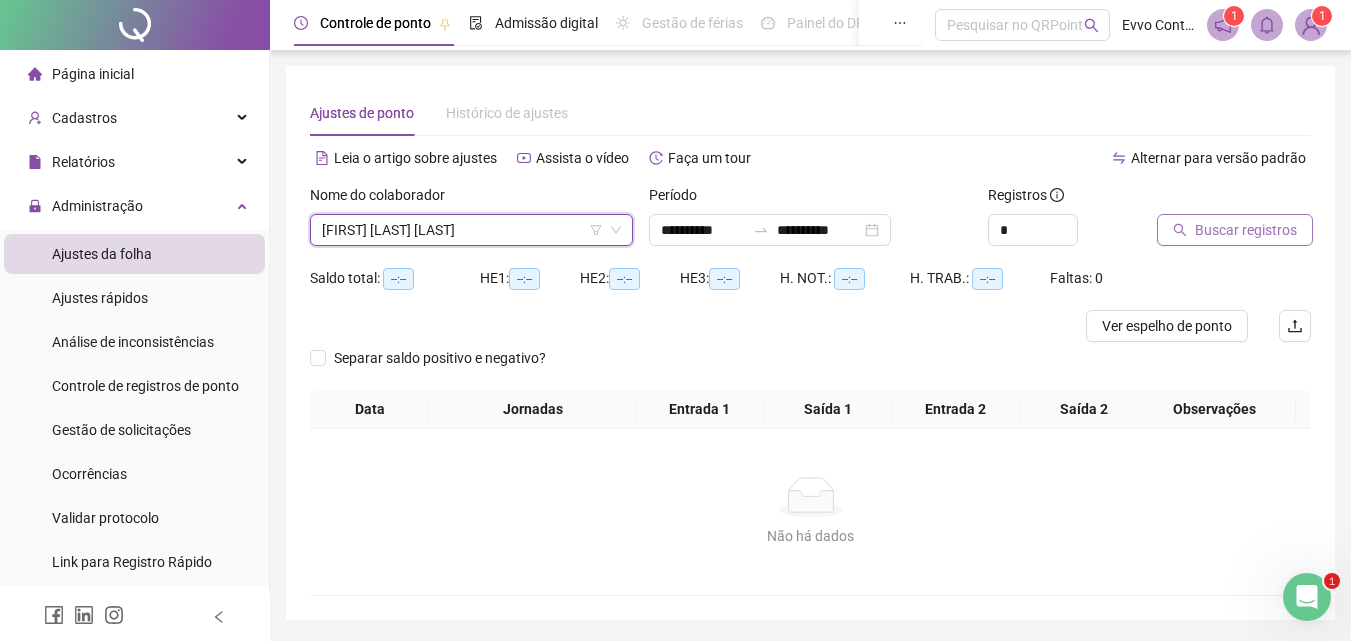click on "Buscar registros" at bounding box center (1246, 230) 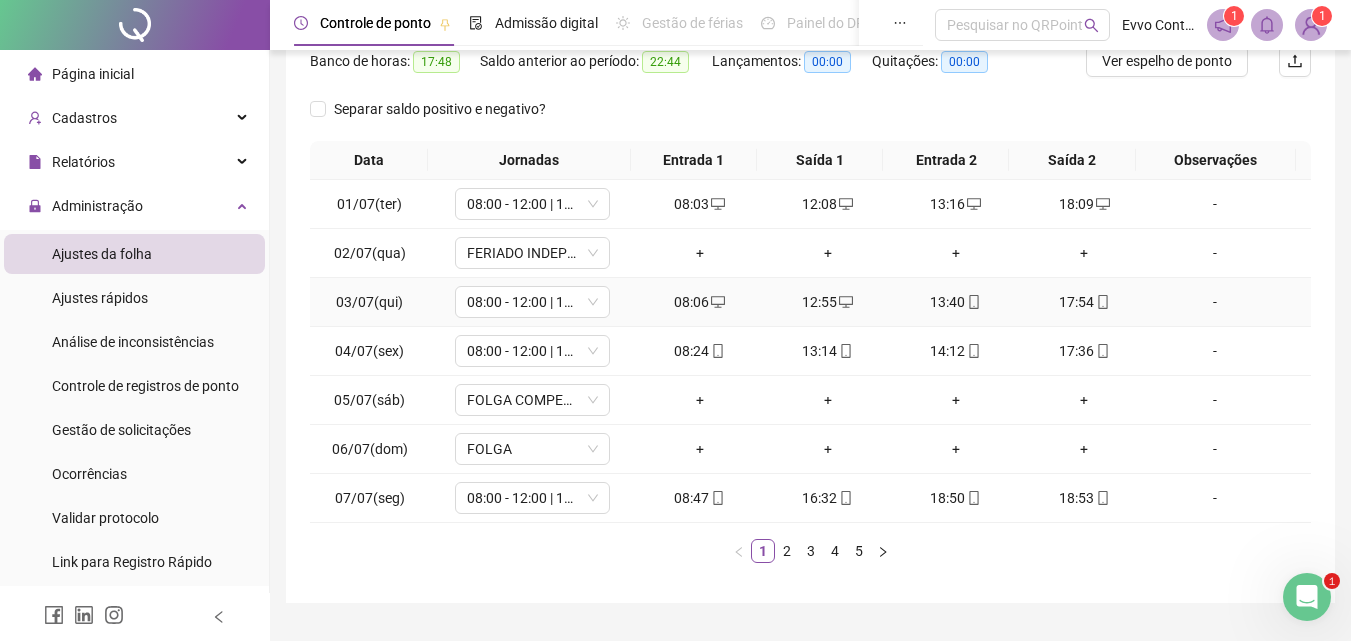 scroll, scrollTop: 300, scrollLeft: 0, axis: vertical 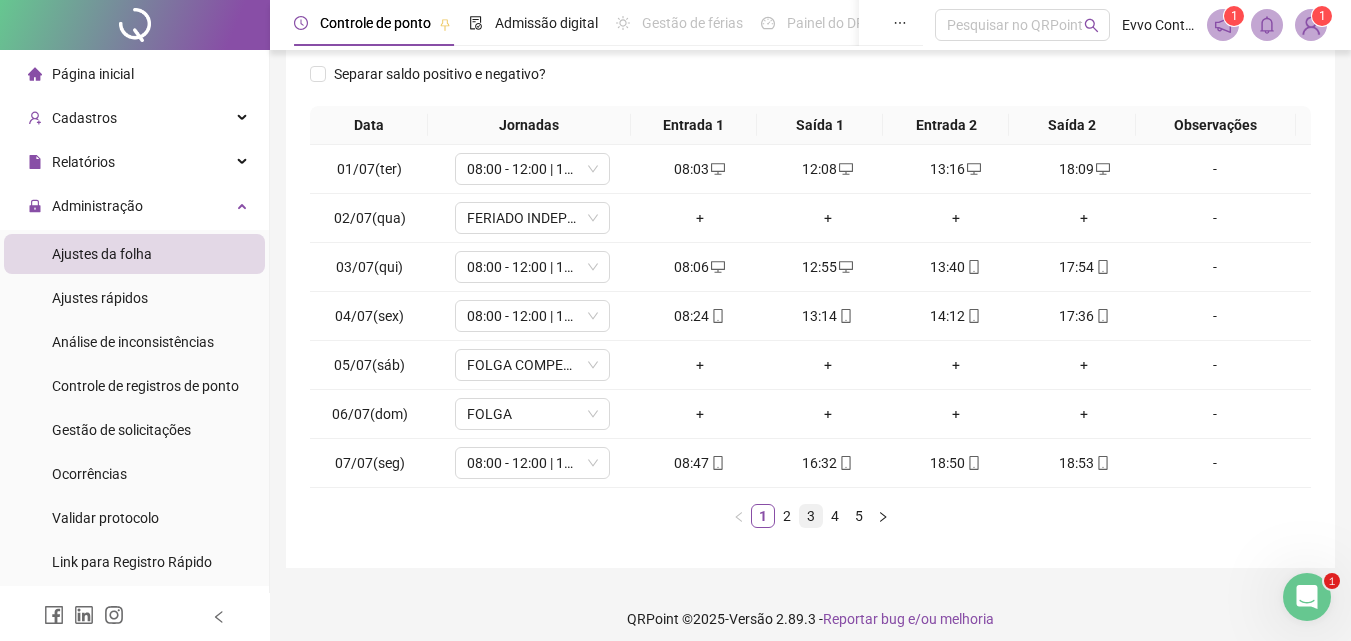 click on "3" at bounding box center [811, 516] 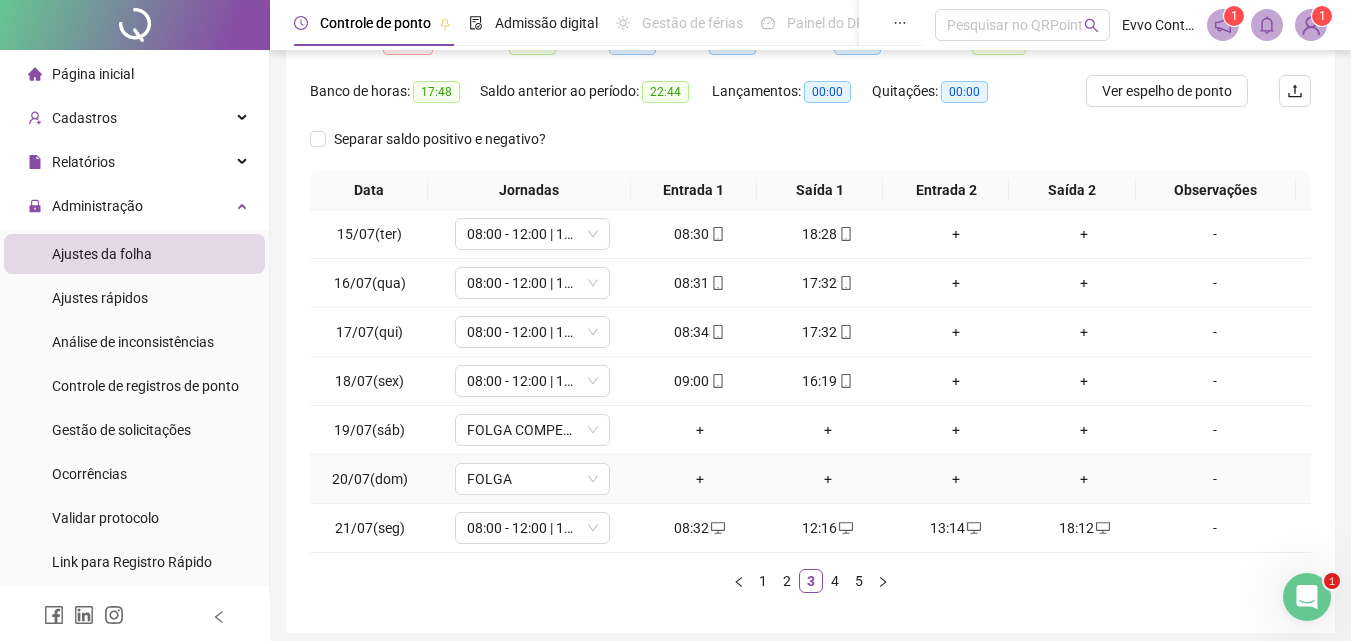 scroll, scrollTop: 200, scrollLeft: 0, axis: vertical 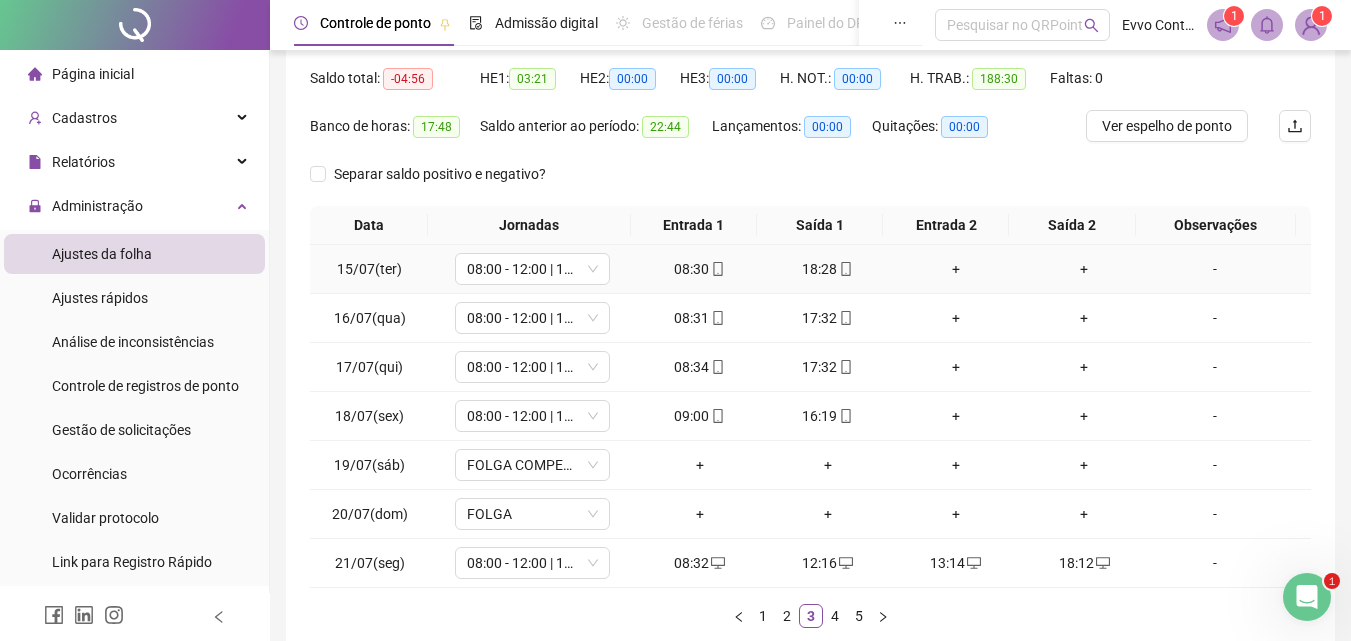 click on "+" at bounding box center [956, 269] 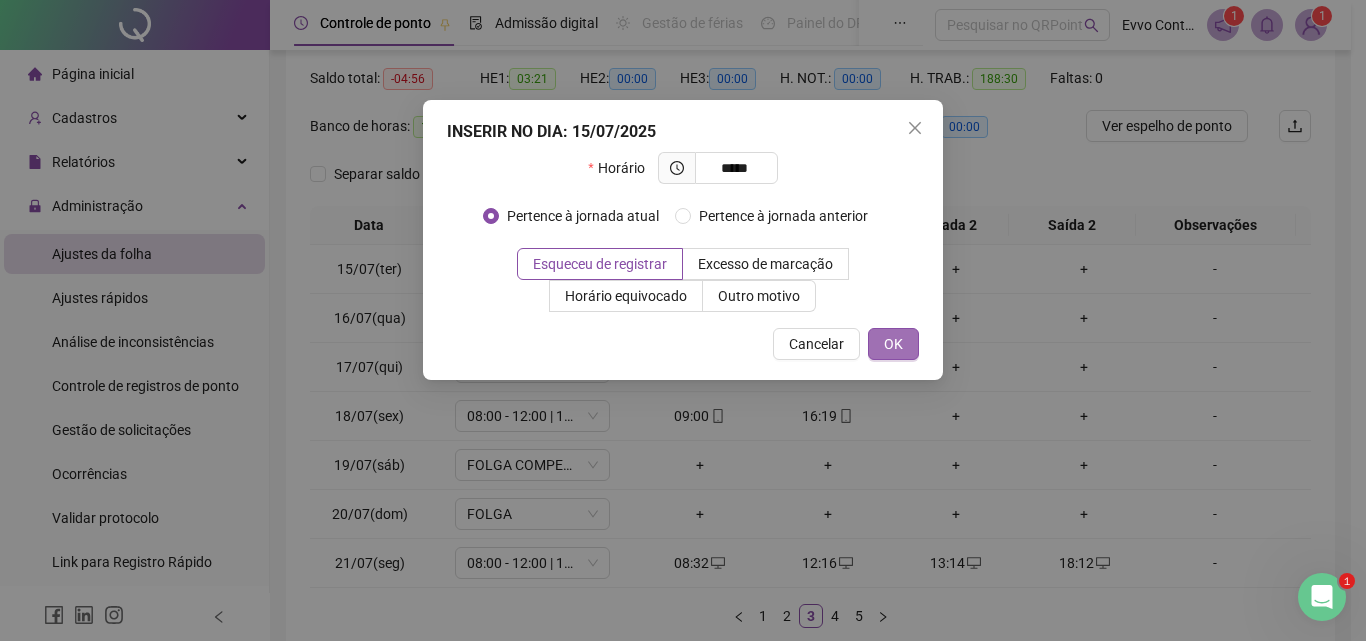 type on "*****" 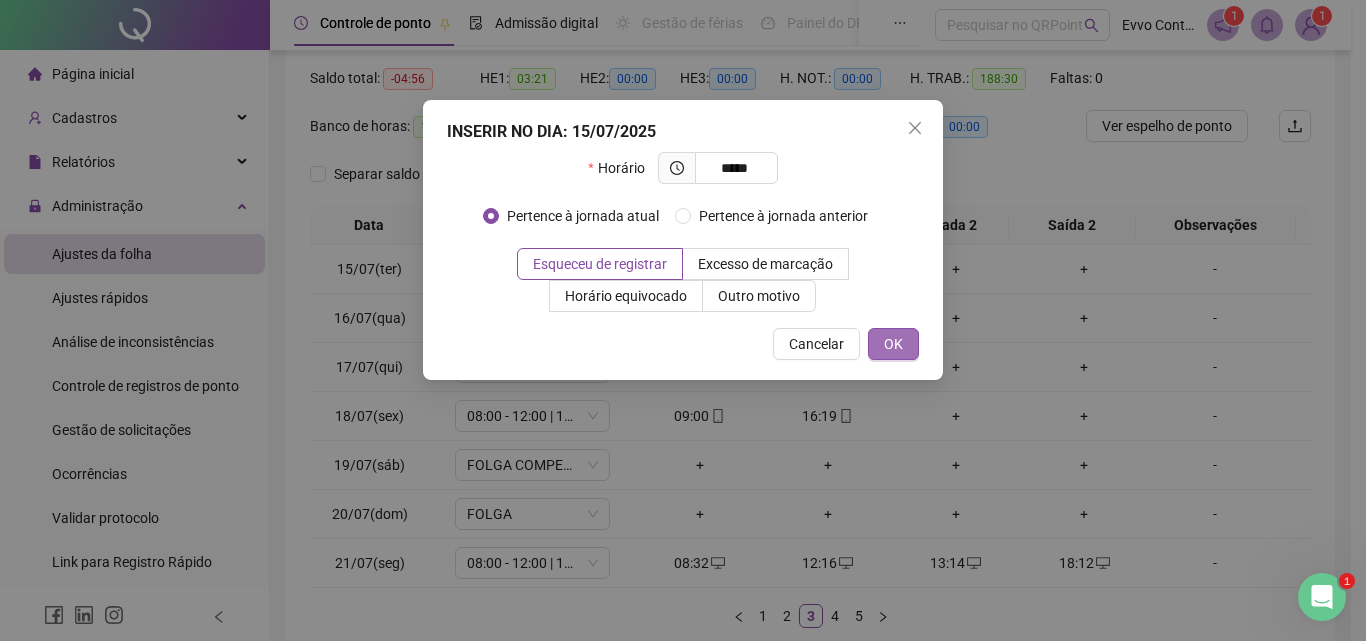 click on "OK" at bounding box center [893, 344] 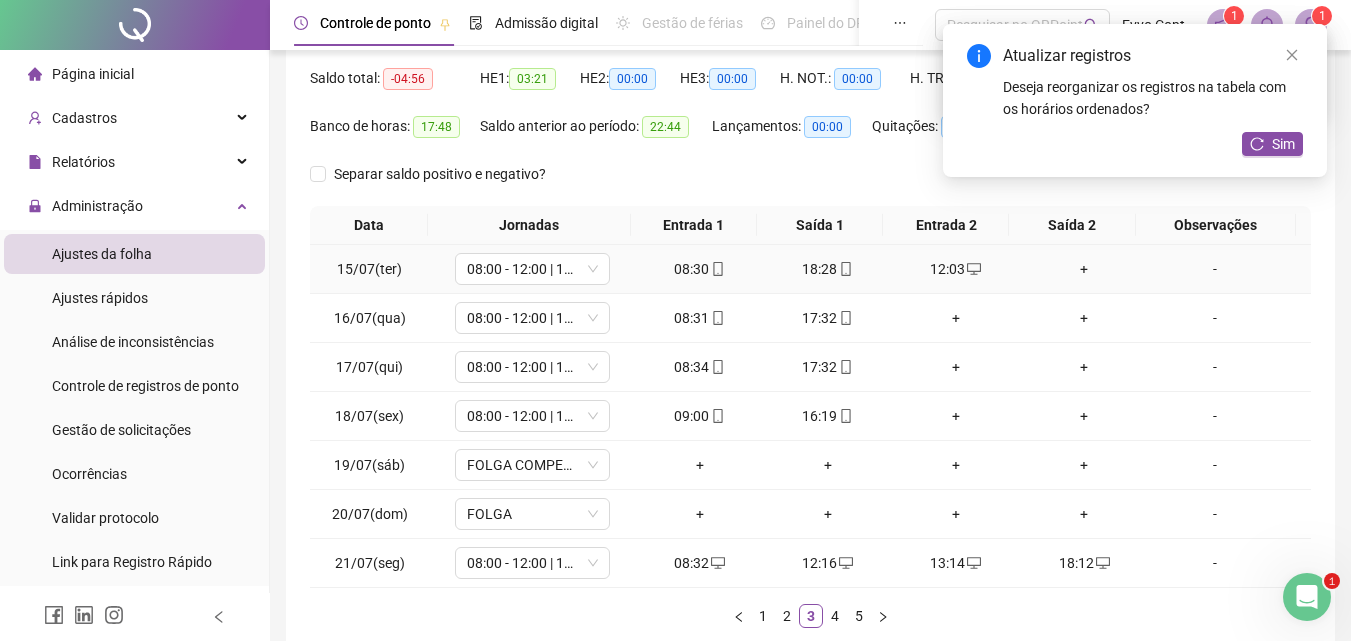 click on "+" at bounding box center (1084, 269) 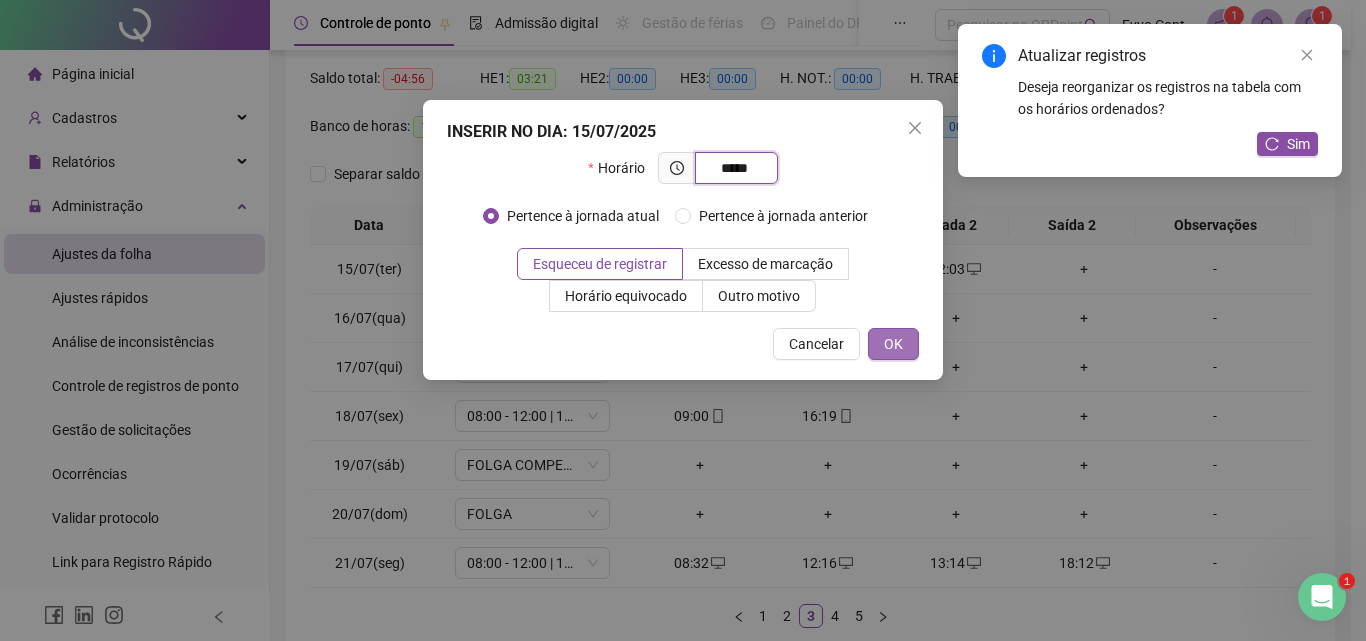 type on "*****" 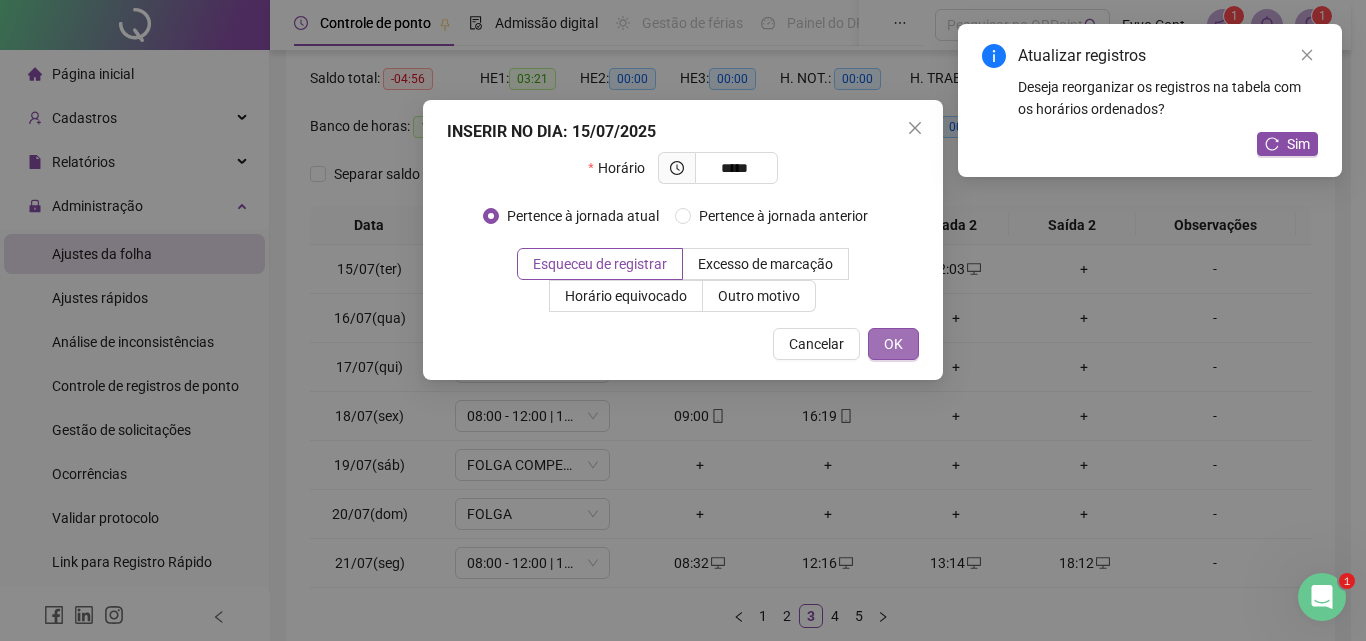 click on "OK" at bounding box center (893, 344) 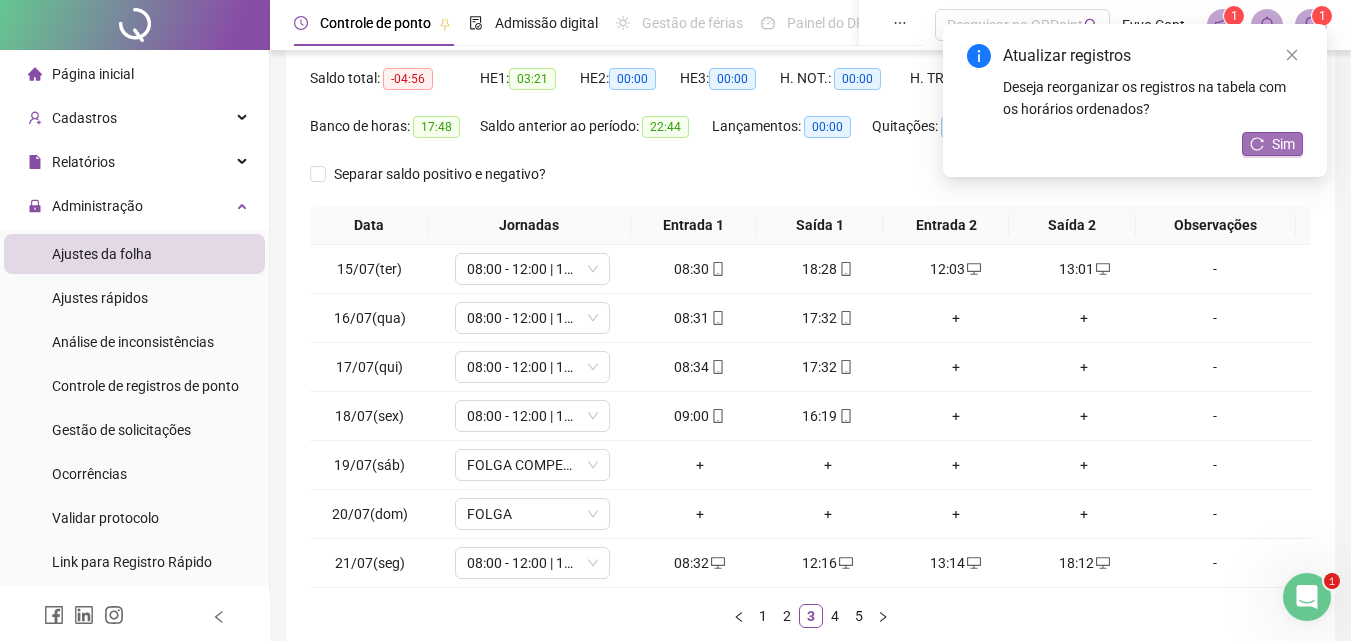 click on "Sim" at bounding box center [1283, 144] 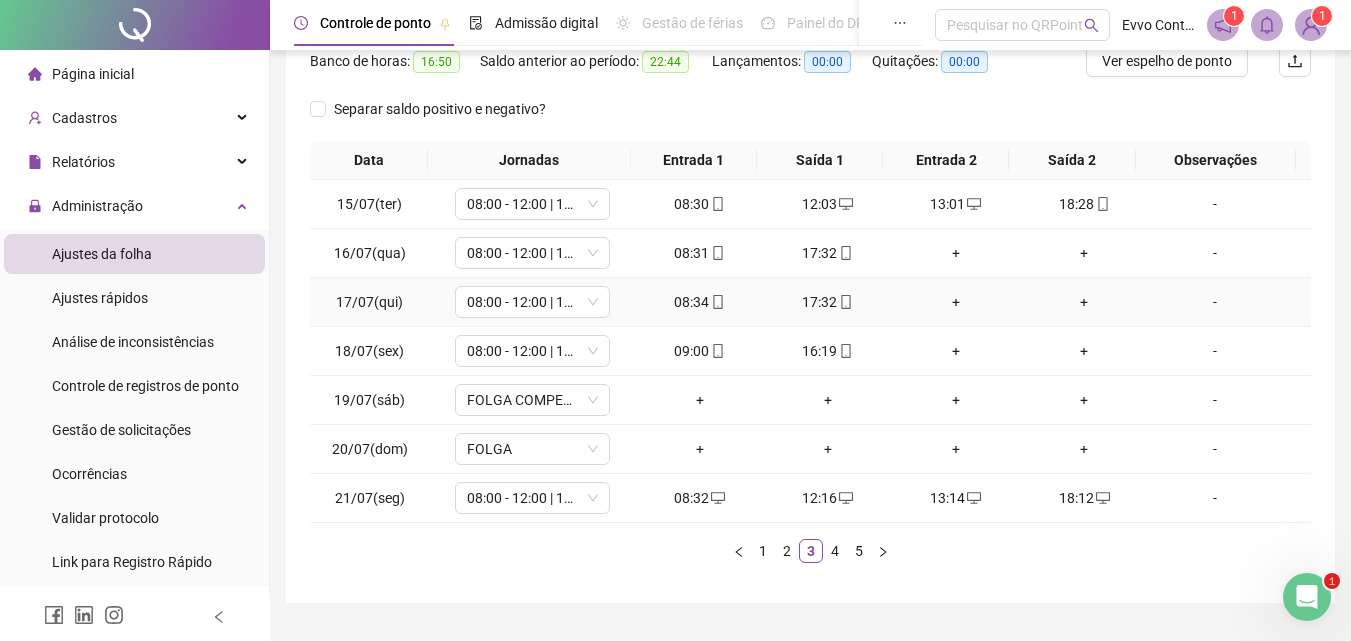 scroll, scrollTop: 300, scrollLeft: 0, axis: vertical 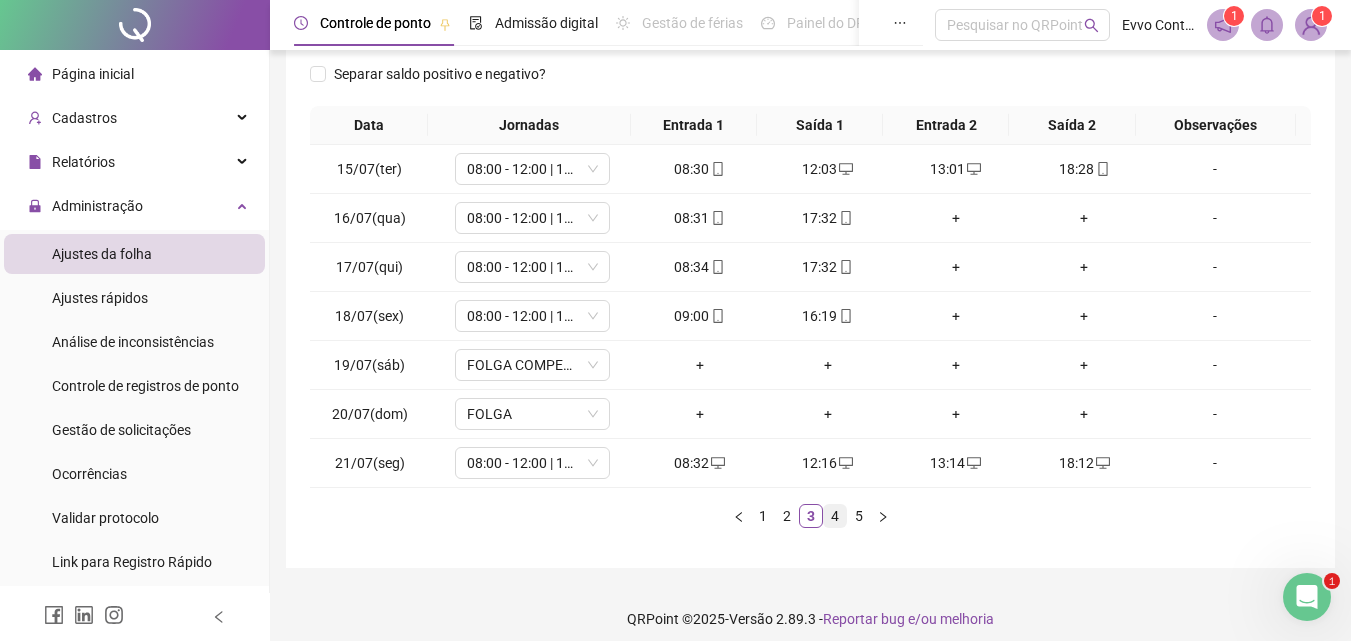 click on "4" at bounding box center (835, 516) 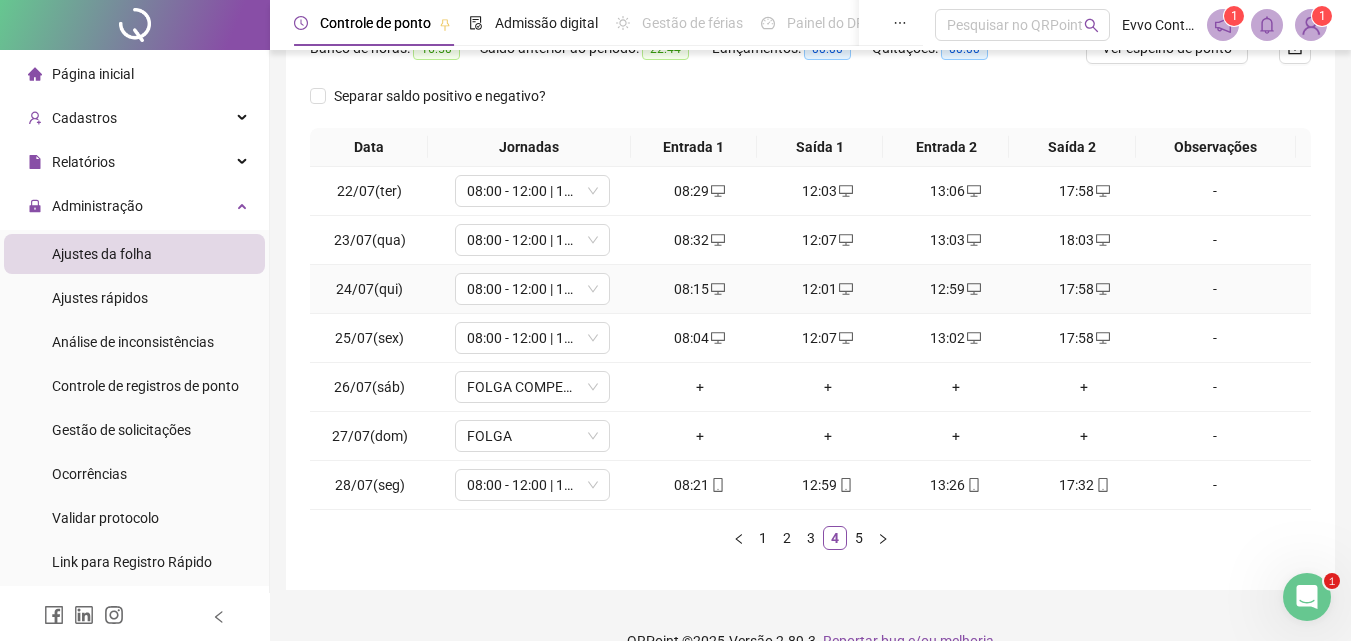 scroll, scrollTop: 300, scrollLeft: 0, axis: vertical 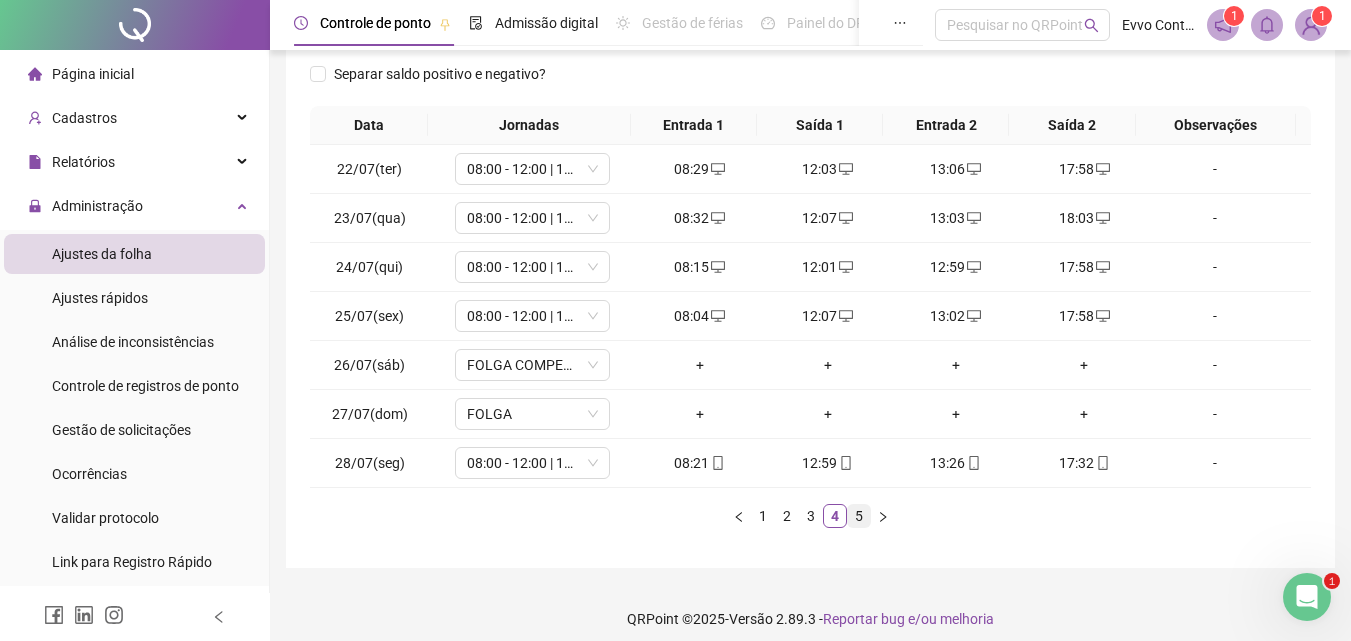click on "5" at bounding box center [859, 516] 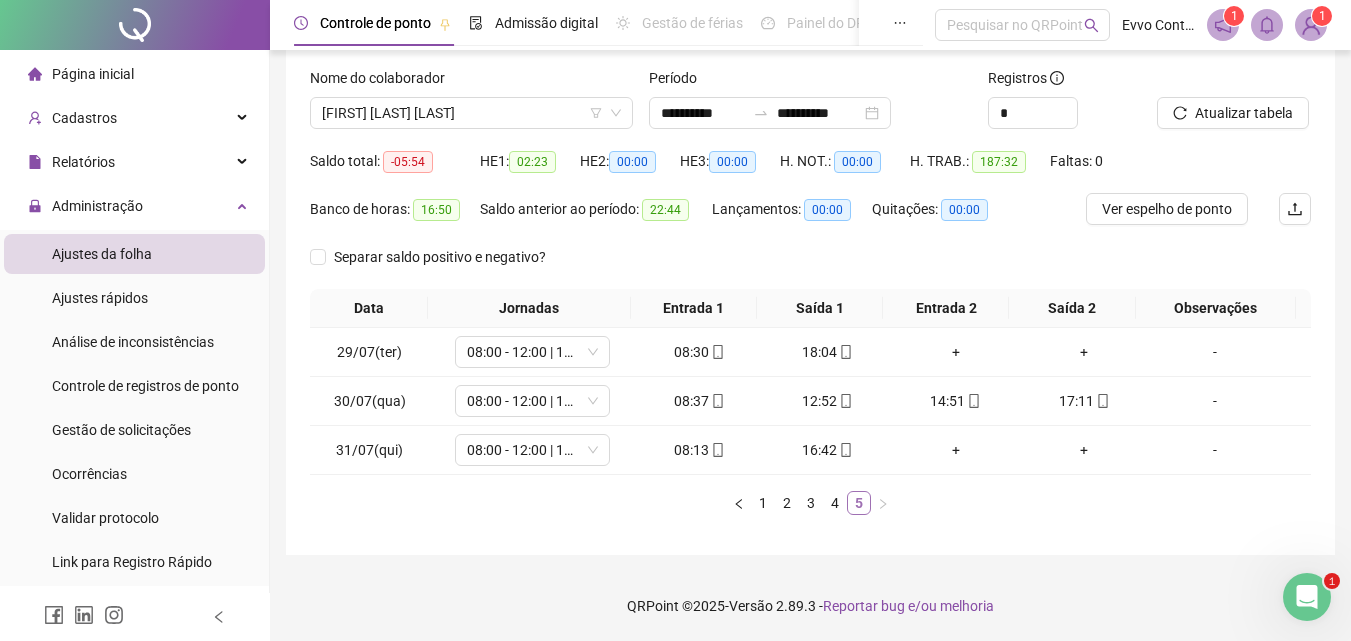 scroll, scrollTop: 117, scrollLeft: 0, axis: vertical 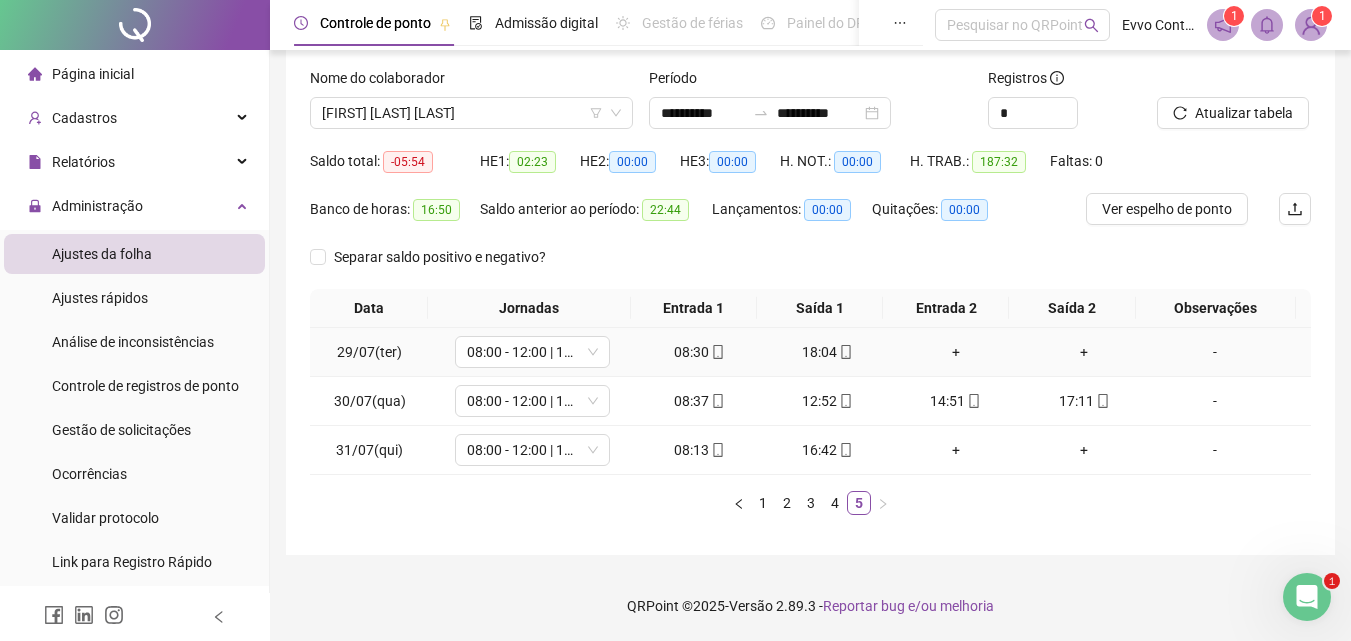 click on "+" at bounding box center (956, 352) 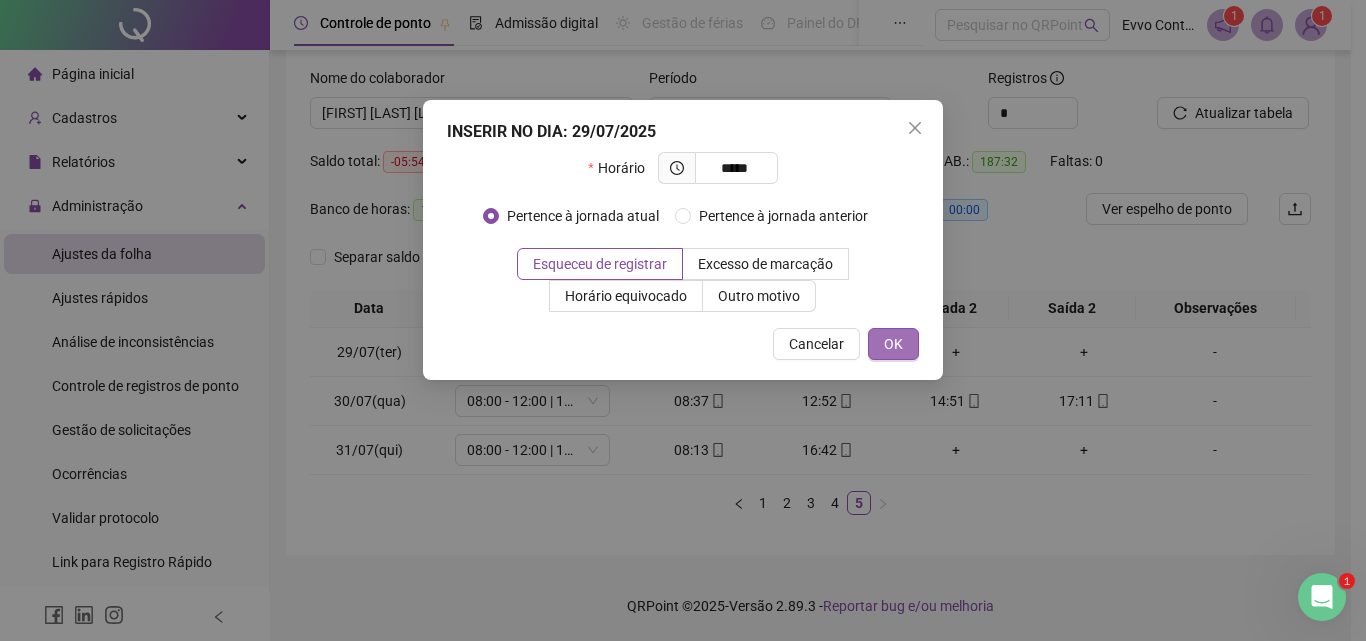 type on "*****" 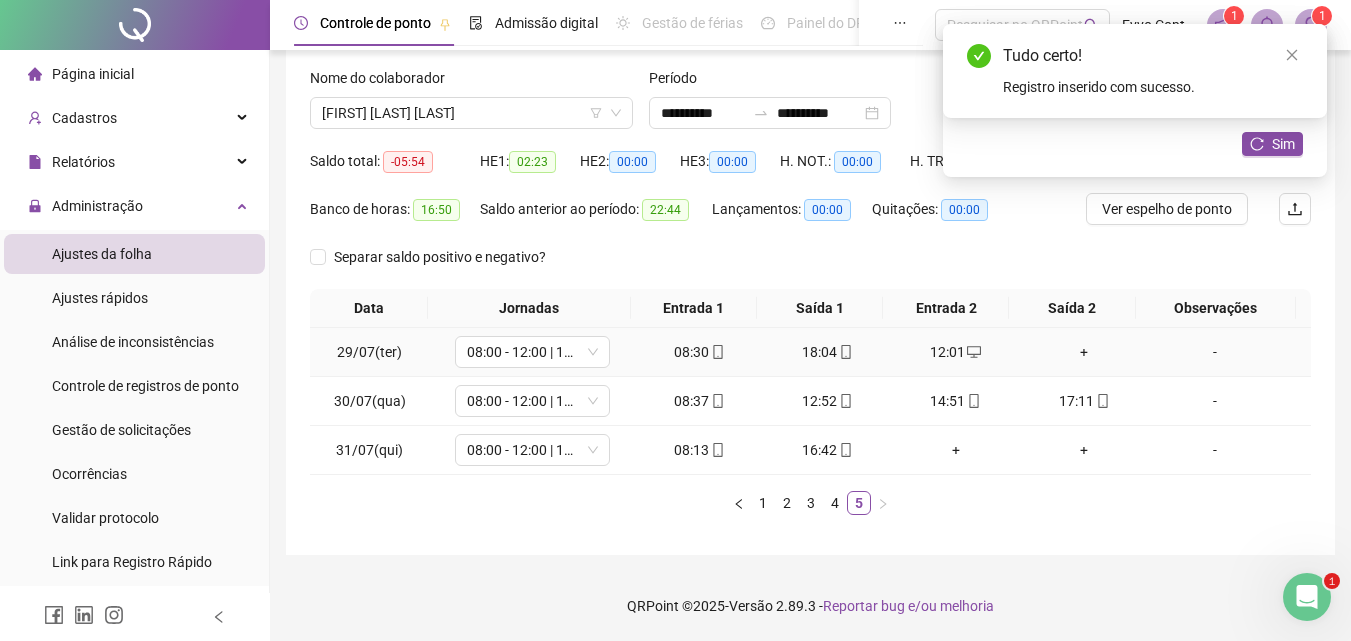 click on "+" at bounding box center (1084, 352) 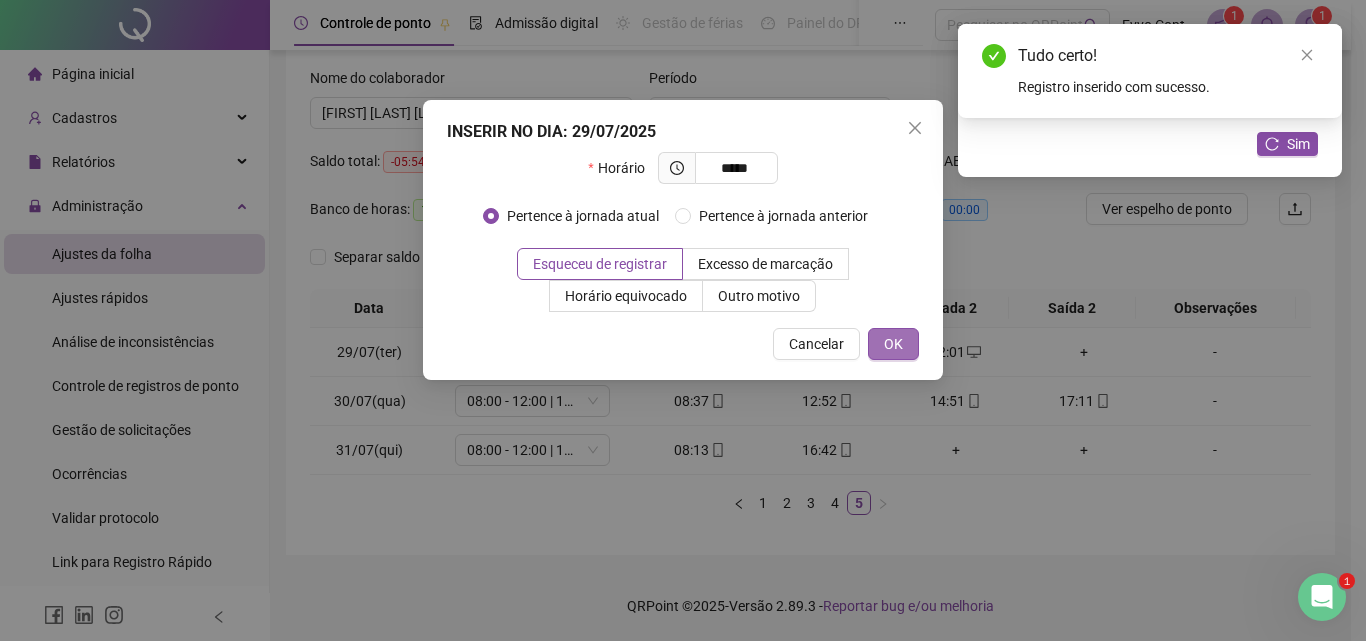type on "*****" 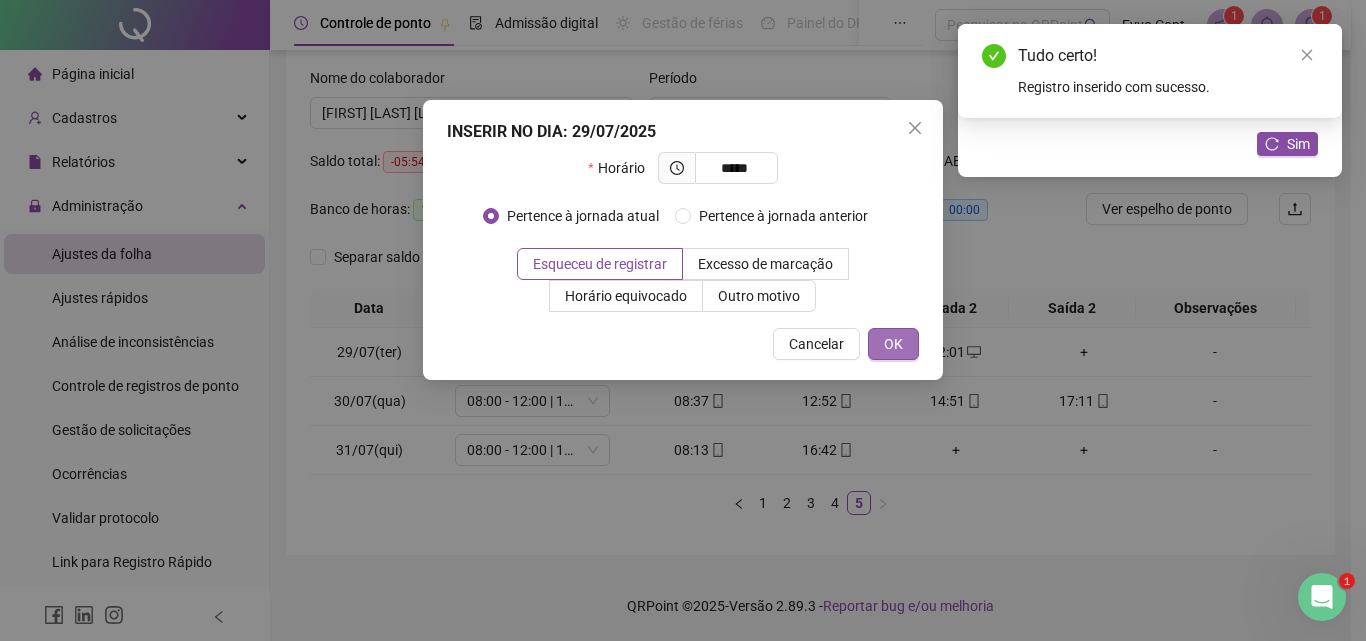 click on "OK" at bounding box center (893, 344) 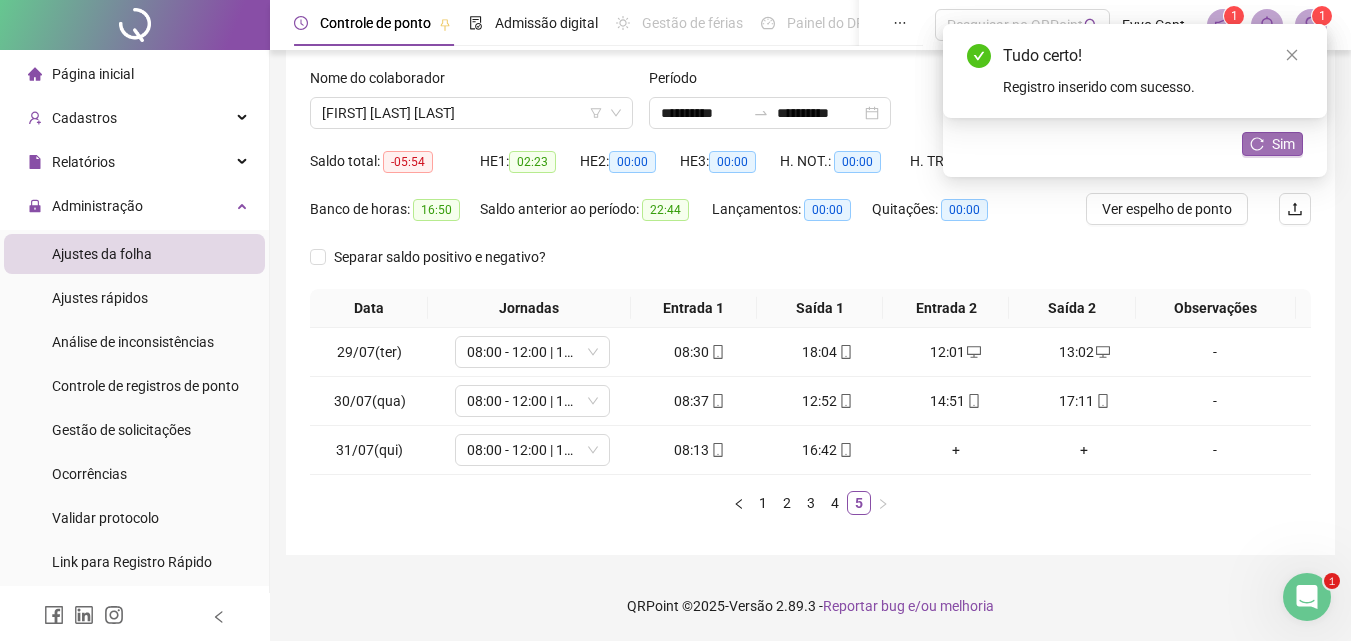 click on "Sim" at bounding box center [1283, 144] 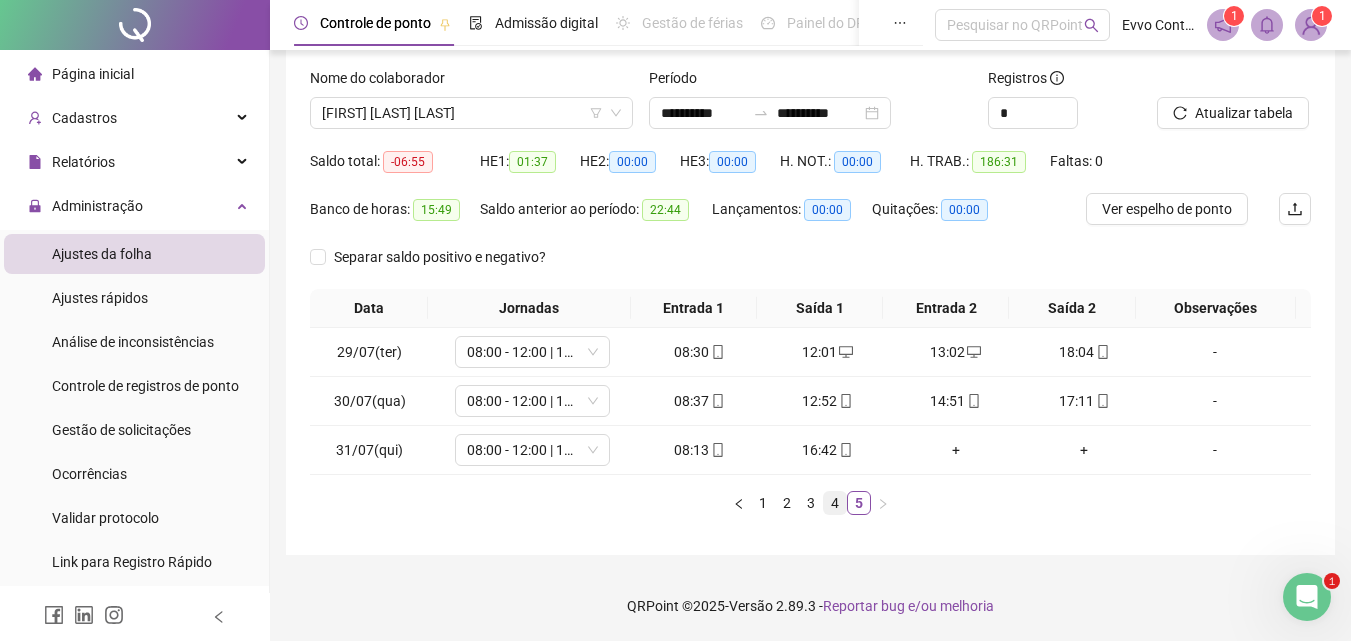 click on "4" at bounding box center (835, 503) 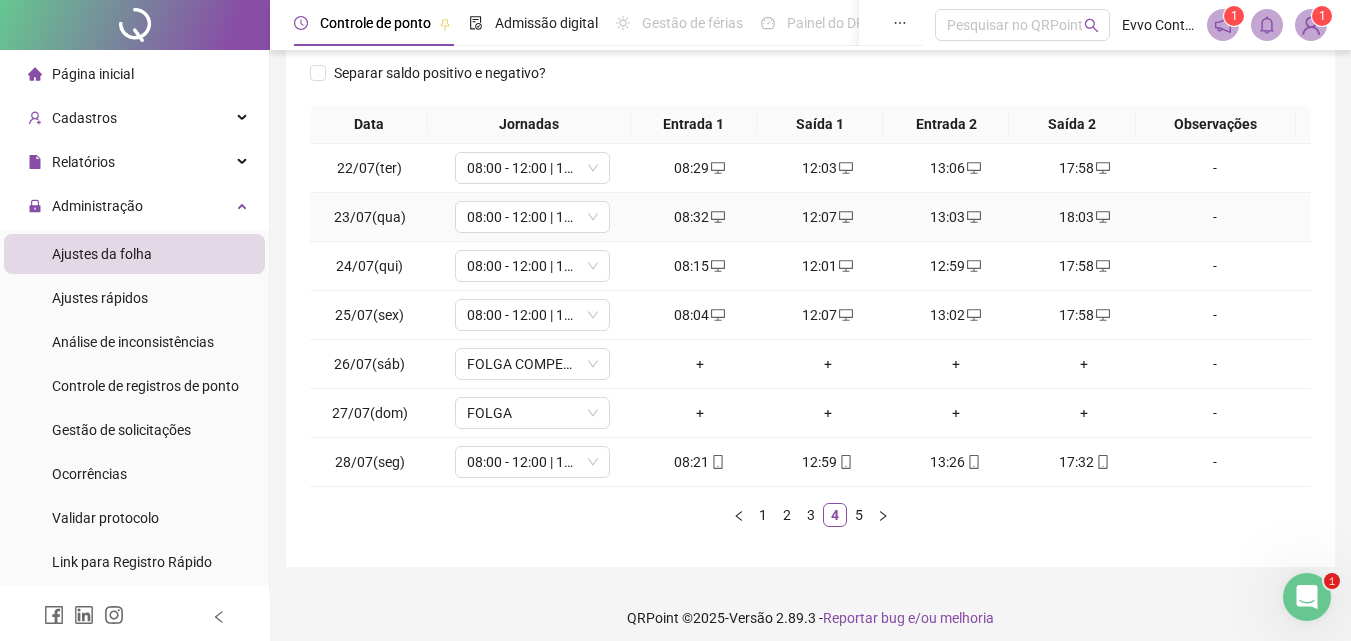 scroll, scrollTop: 313, scrollLeft: 0, axis: vertical 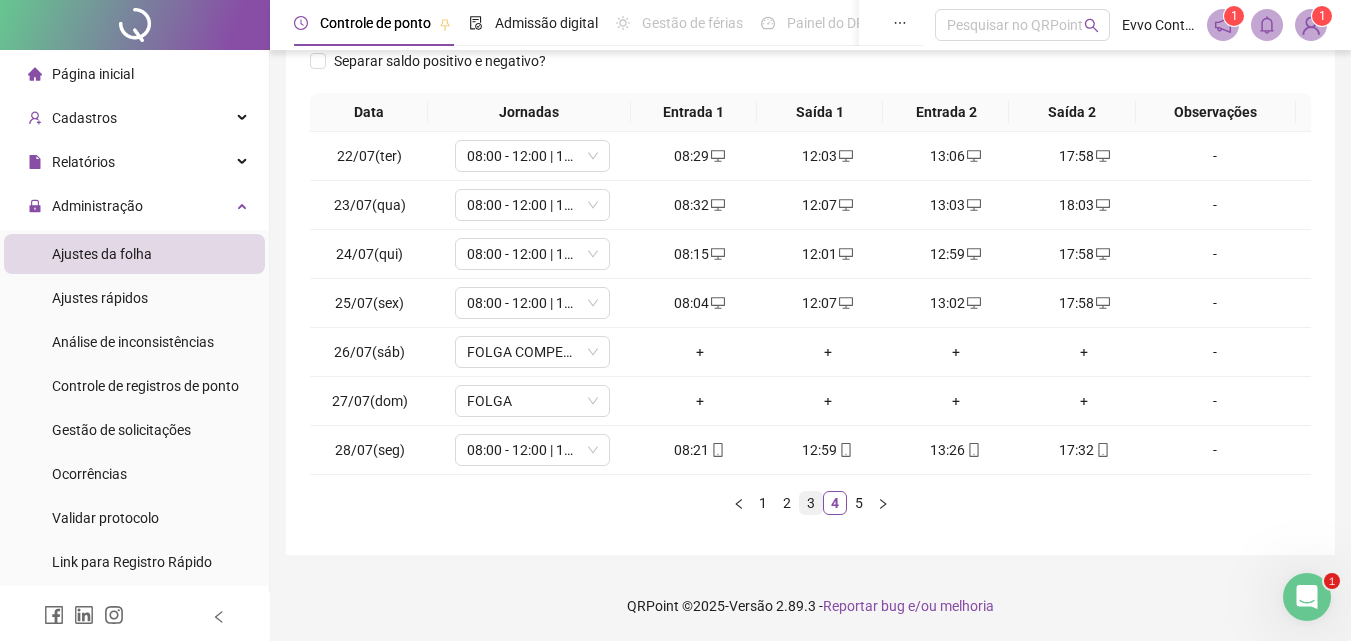 click on "3" at bounding box center [811, 503] 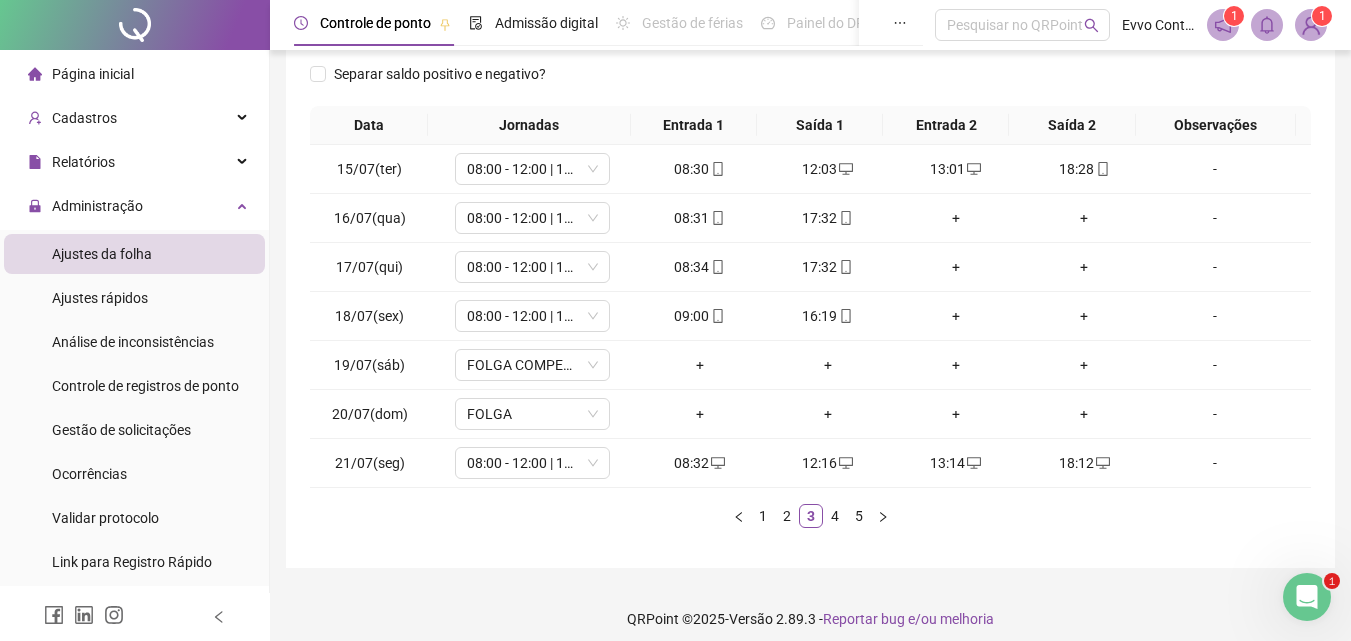 scroll, scrollTop: 313, scrollLeft: 0, axis: vertical 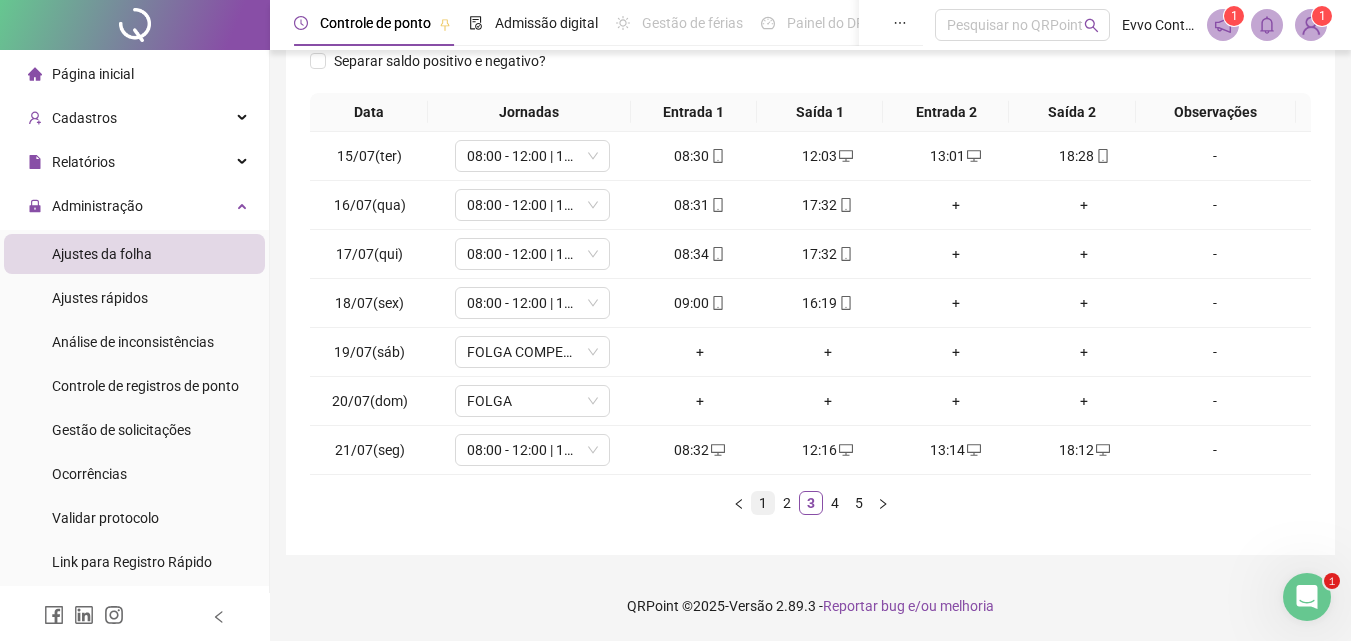 click on "1" at bounding box center [763, 503] 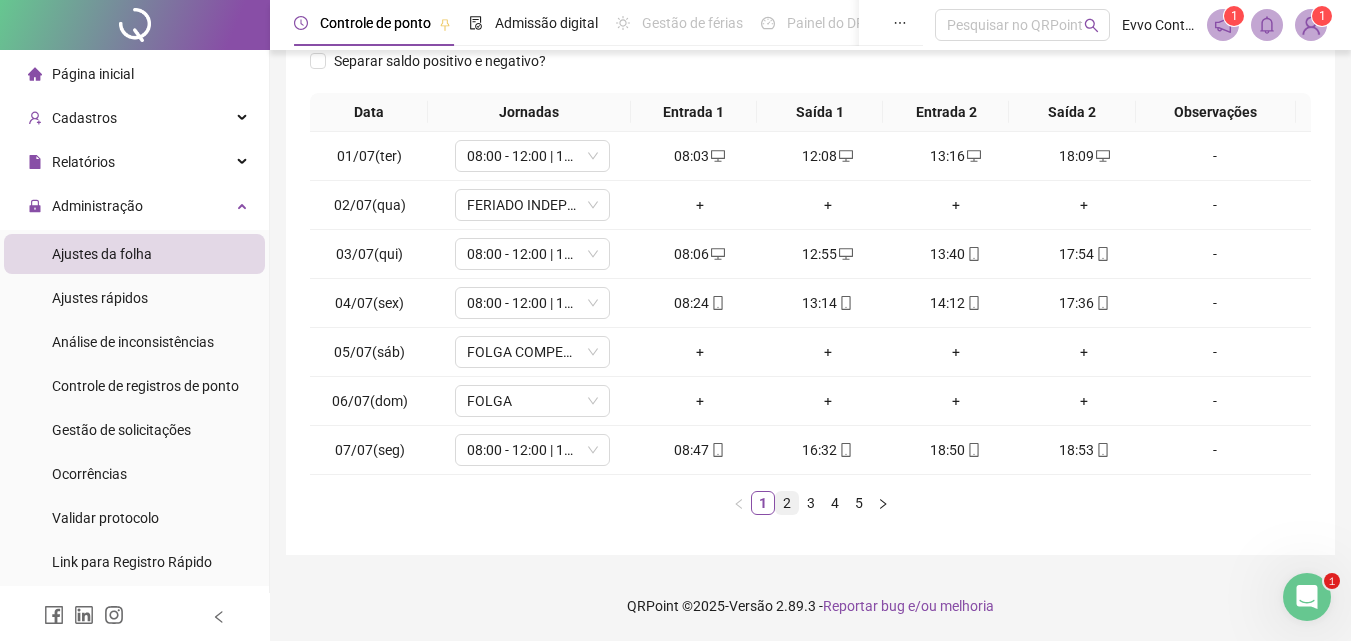 click on "2" at bounding box center [787, 503] 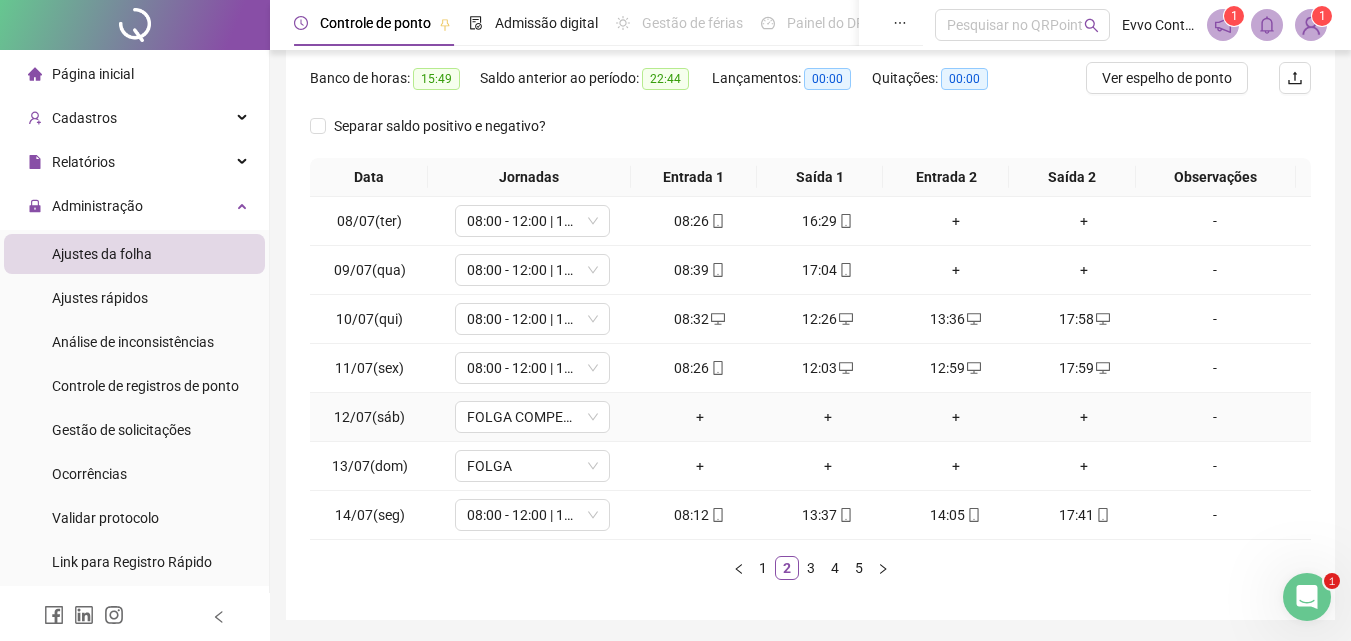 scroll, scrollTop: 213, scrollLeft: 0, axis: vertical 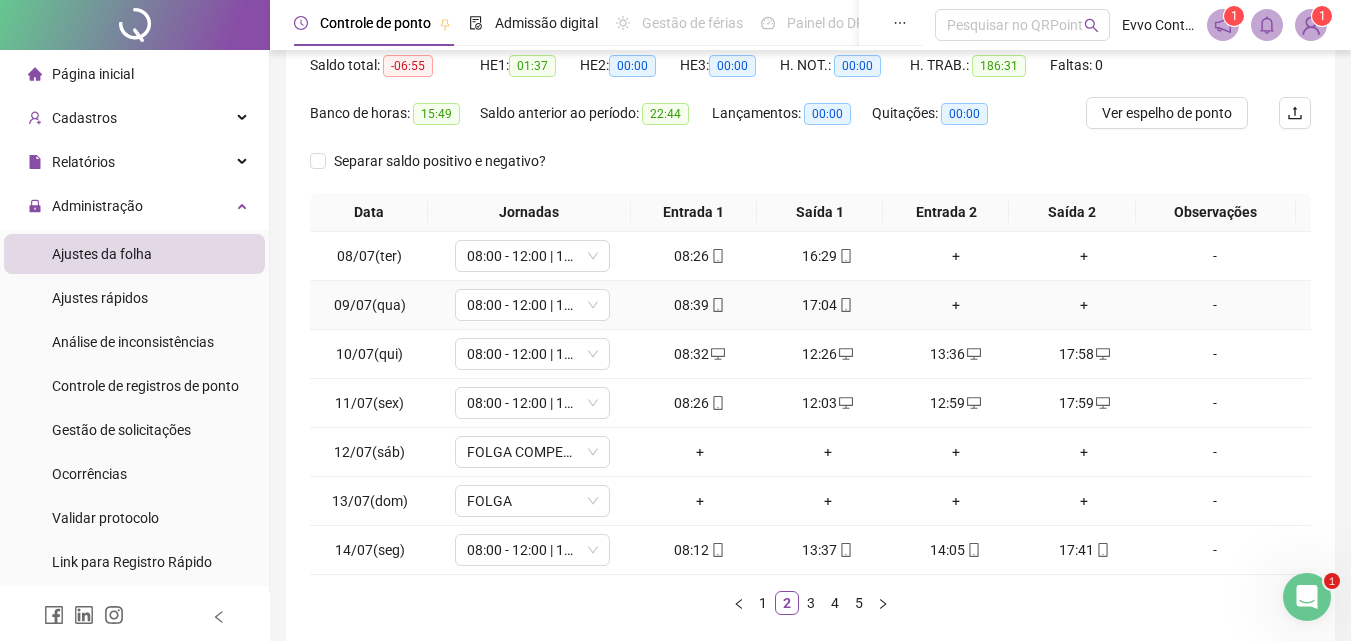 click on "+" at bounding box center (956, 305) 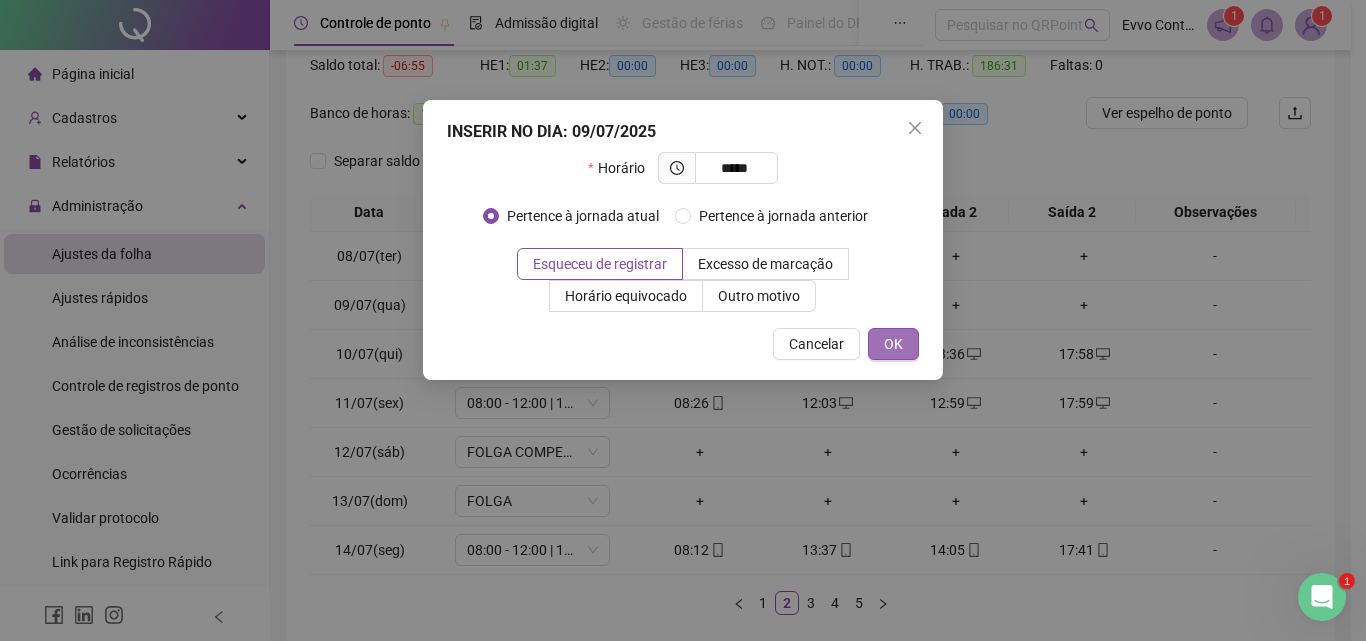 type on "*****" 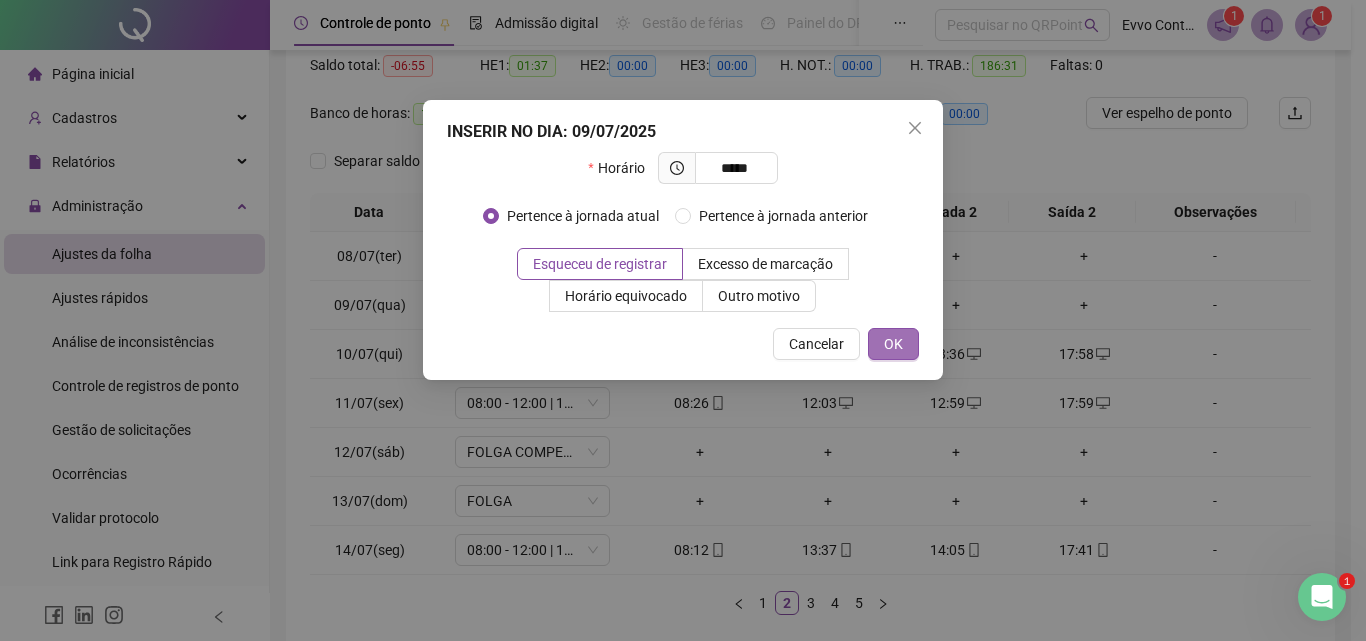 click on "OK" at bounding box center [893, 344] 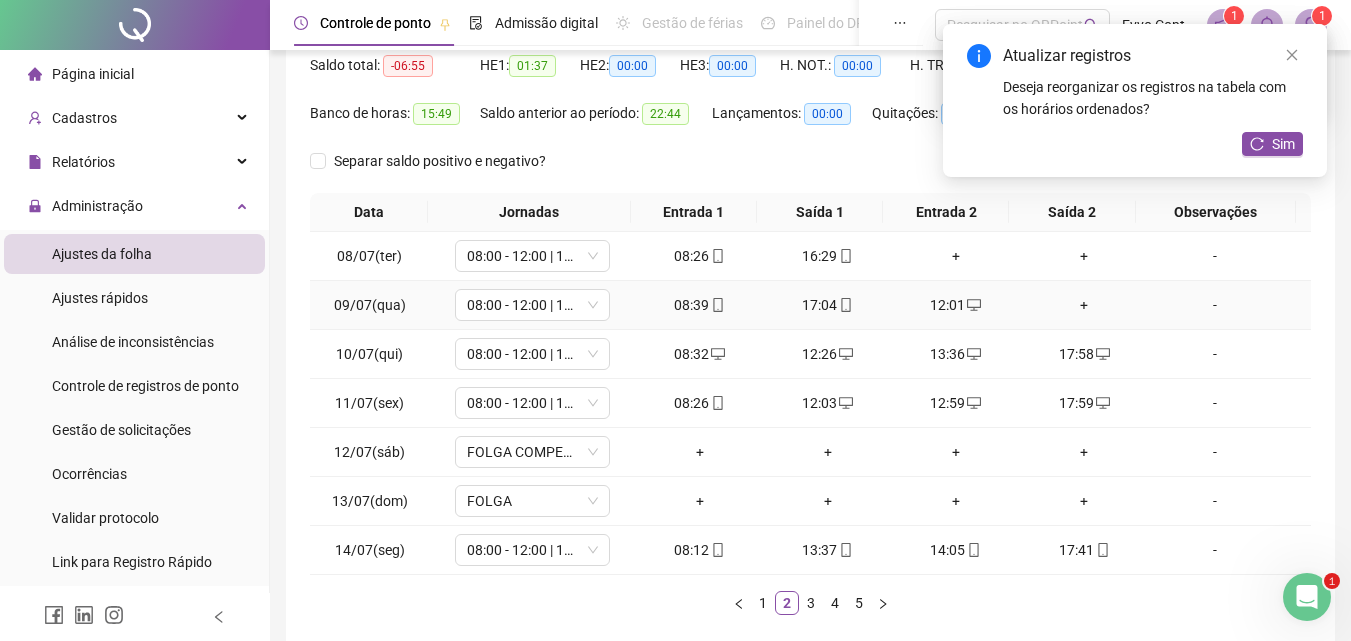 click on "+" at bounding box center (1084, 305) 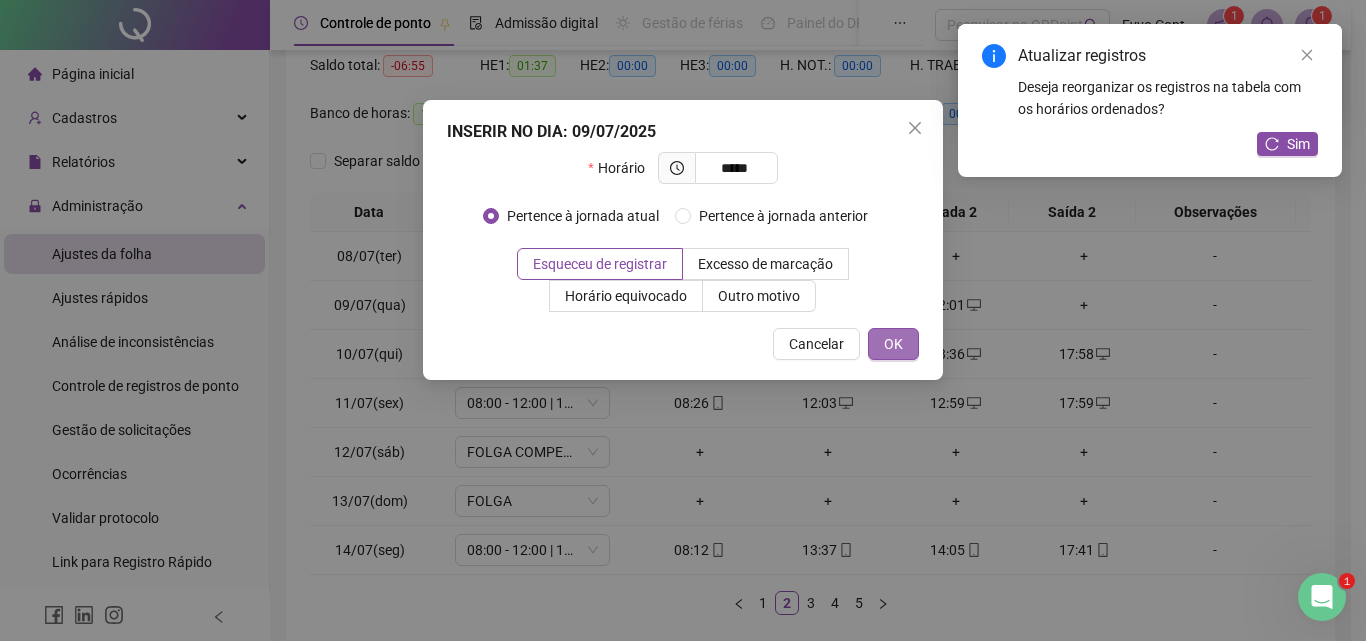 type on "*****" 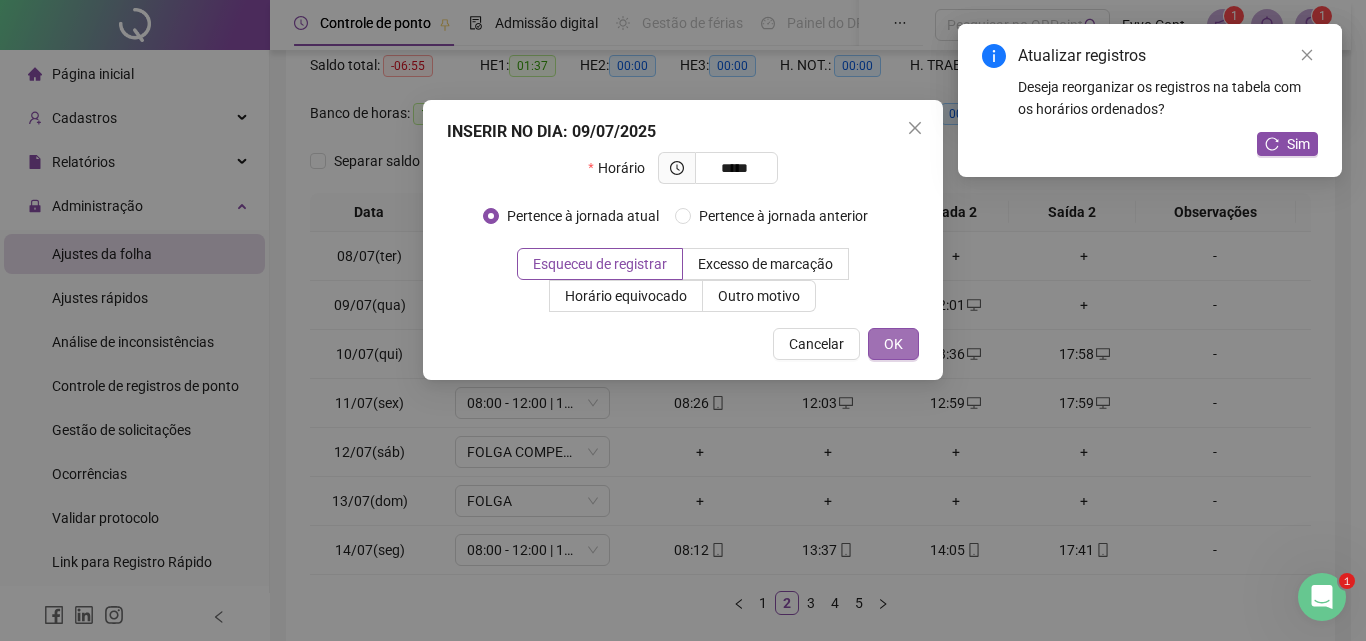 click on "OK" at bounding box center (893, 344) 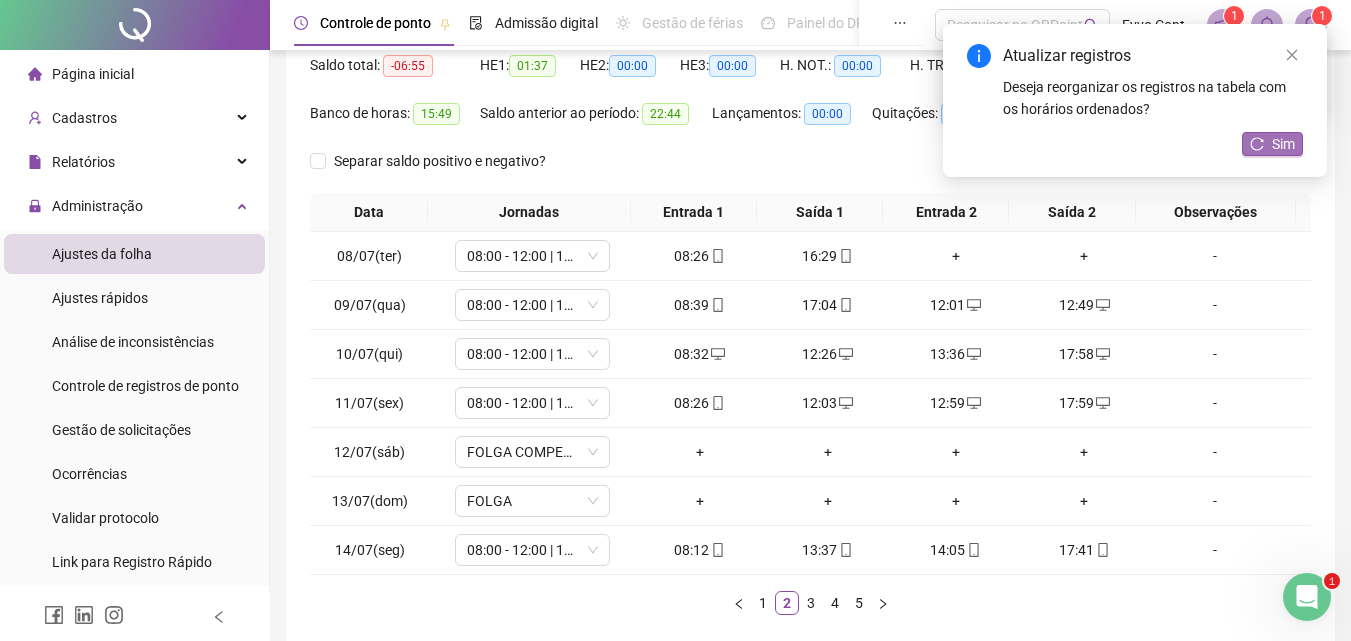 click on "Sim" at bounding box center (1283, 144) 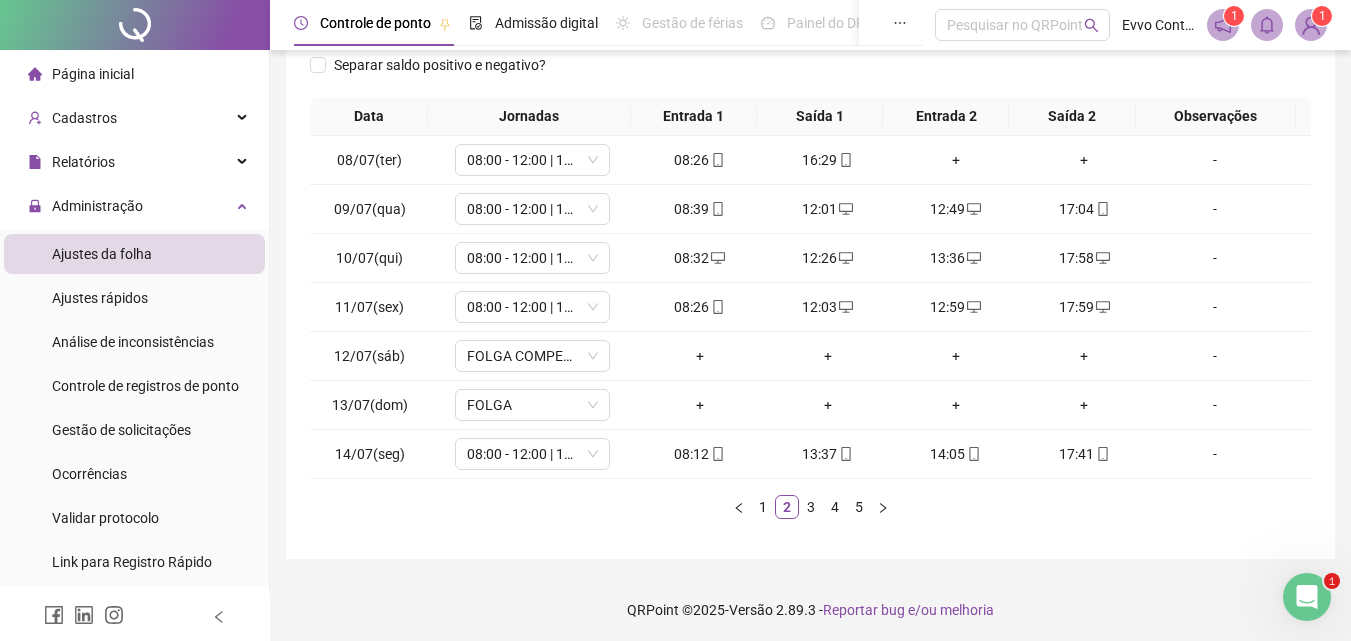 scroll, scrollTop: 313, scrollLeft: 0, axis: vertical 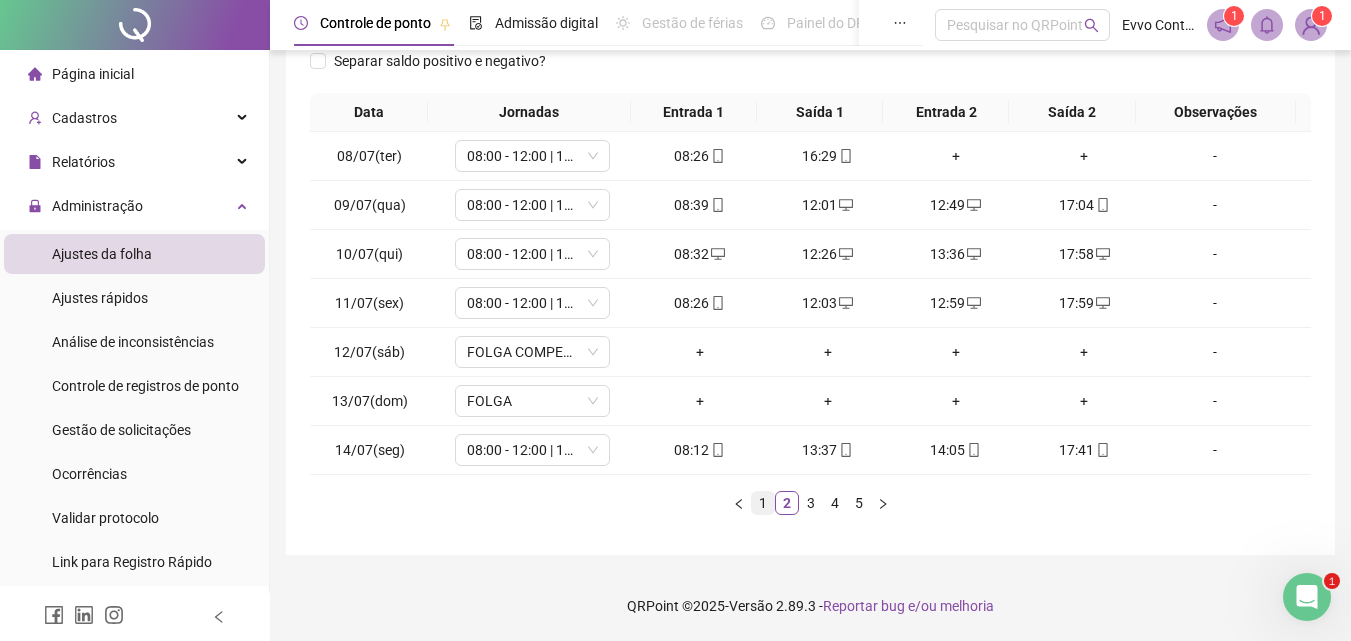 click on "1" at bounding box center (763, 503) 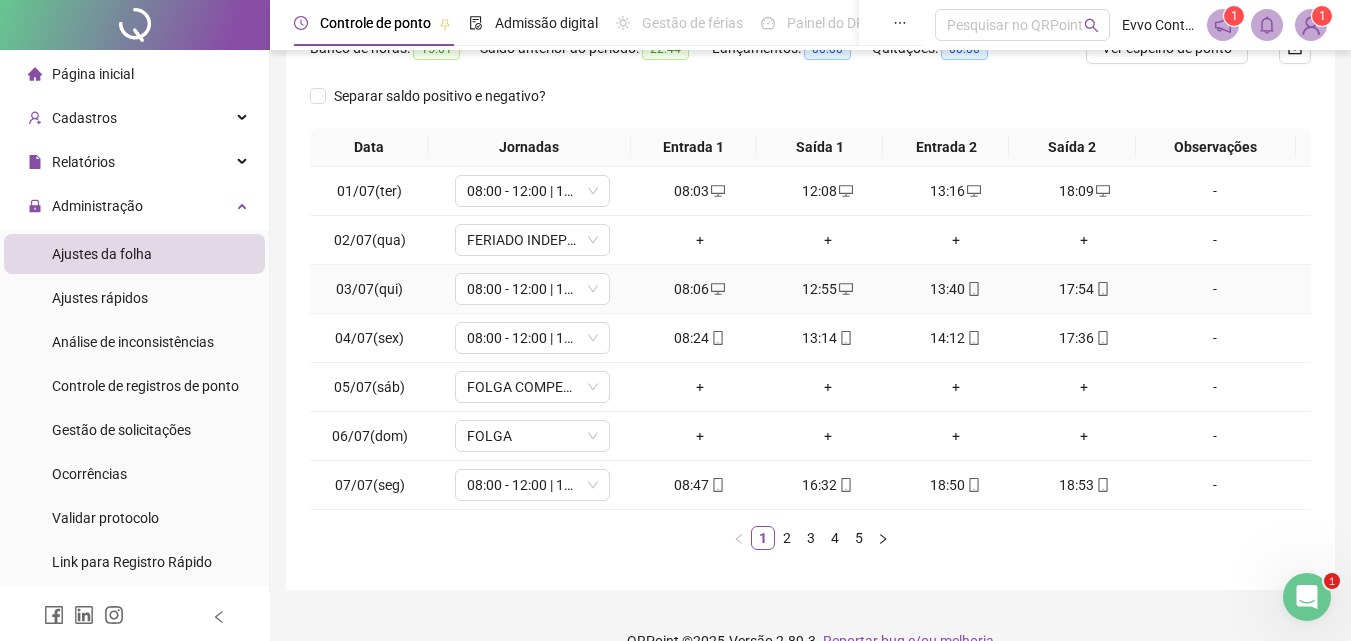 scroll, scrollTop: 313, scrollLeft: 0, axis: vertical 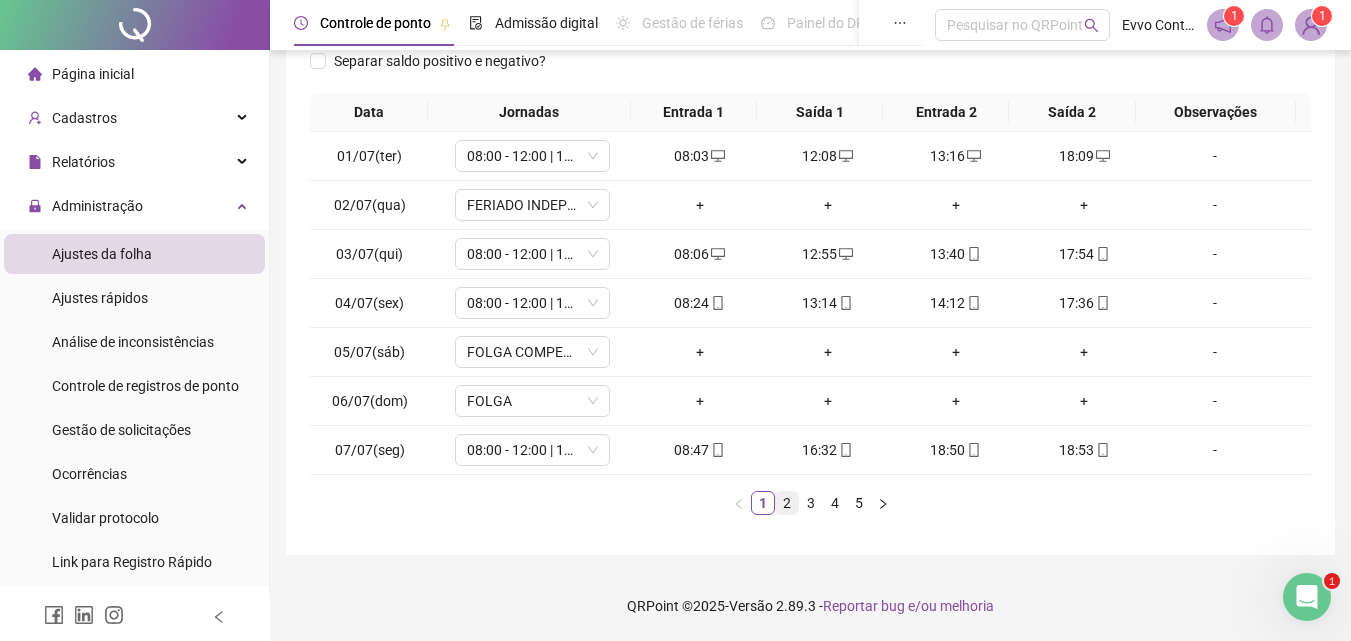 click on "2" at bounding box center [787, 503] 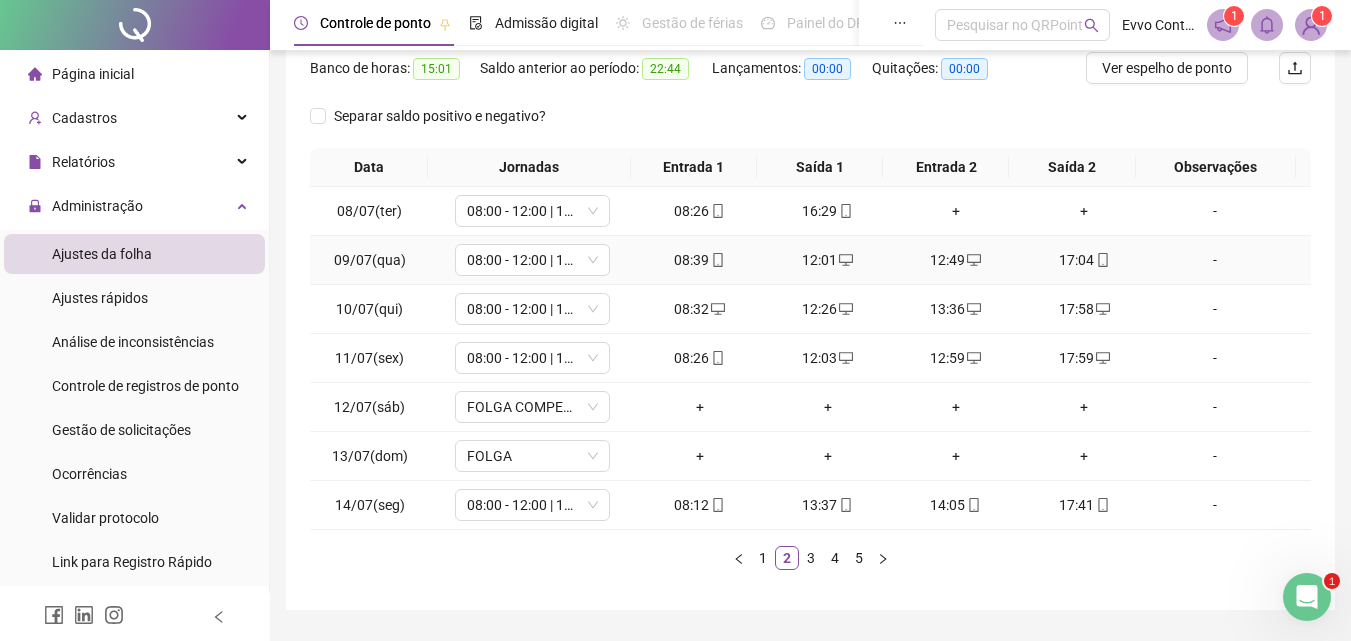 scroll, scrollTop: 313, scrollLeft: 0, axis: vertical 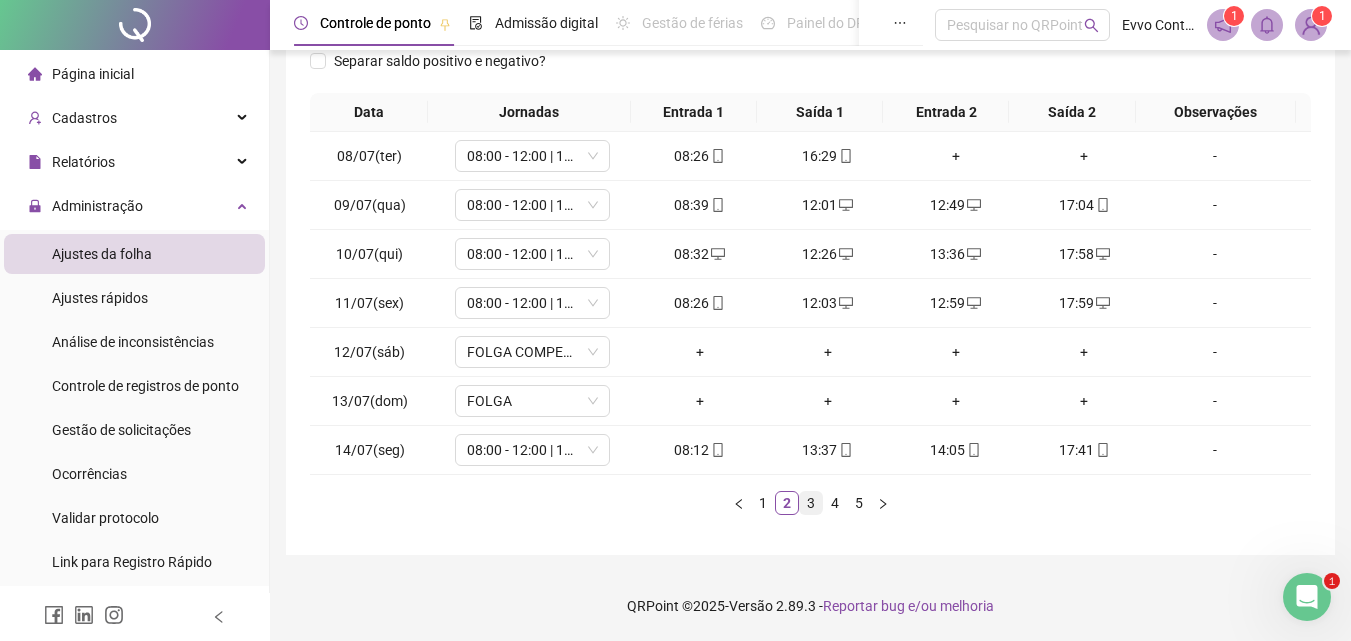 click on "3" at bounding box center (811, 503) 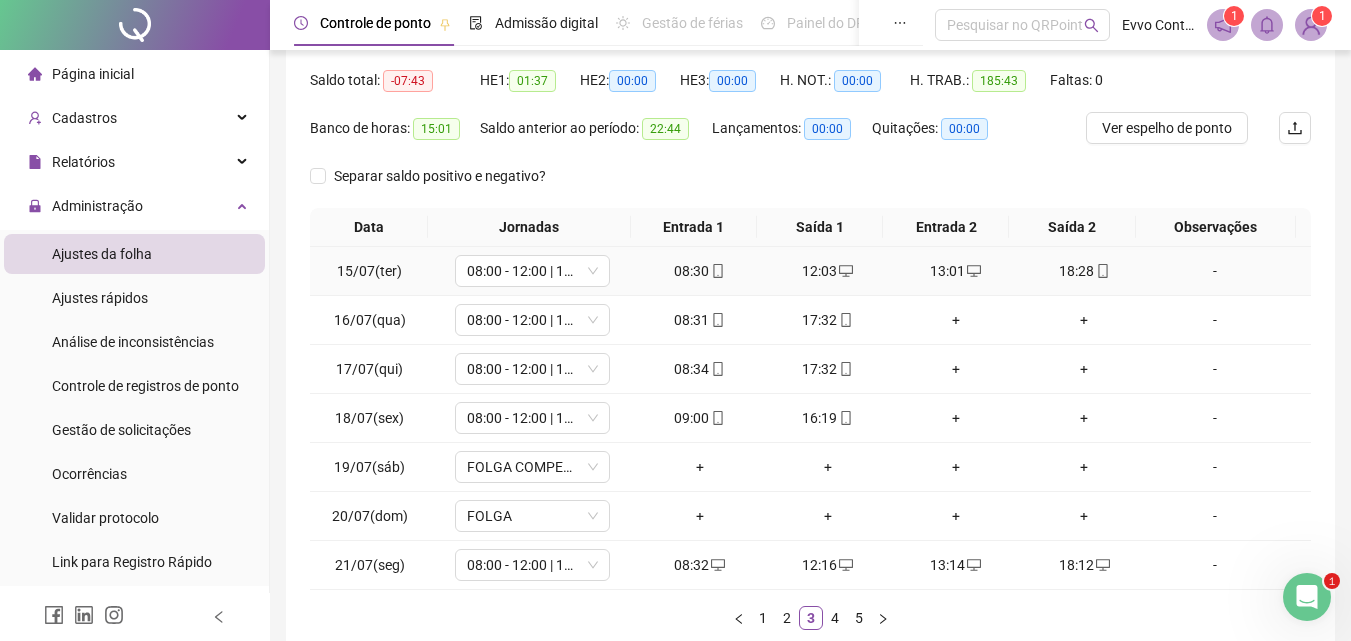 scroll, scrollTop: 313, scrollLeft: 0, axis: vertical 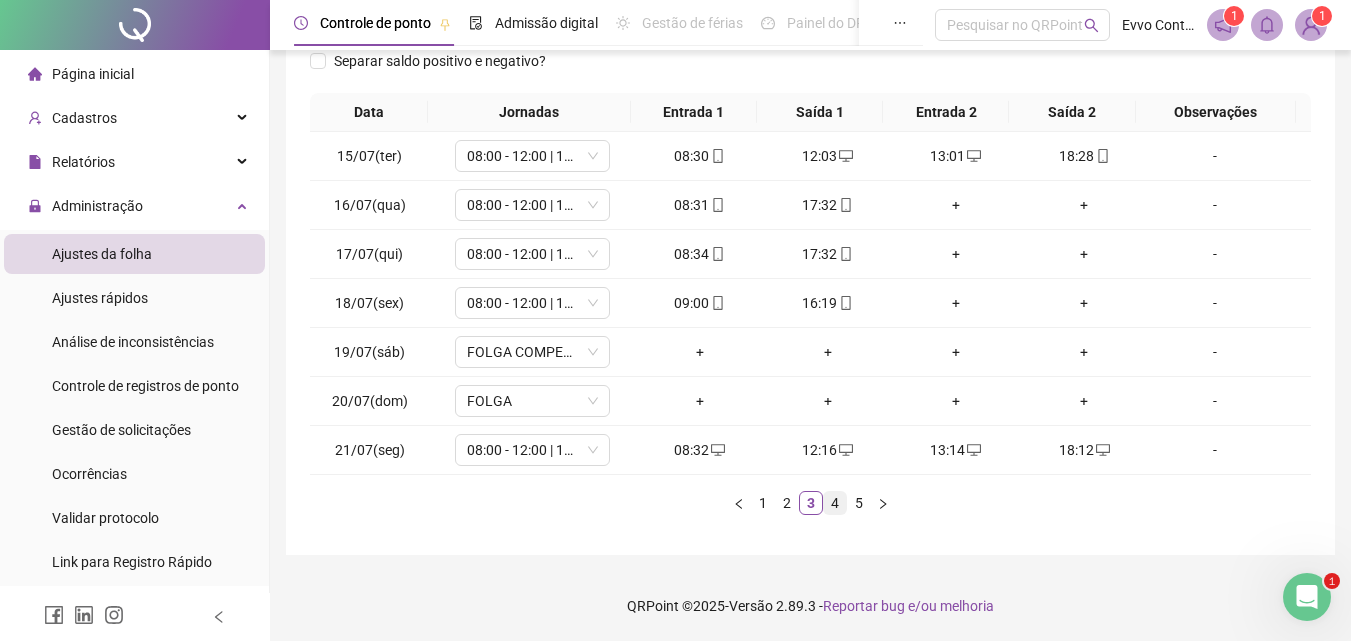 click on "4" at bounding box center (835, 503) 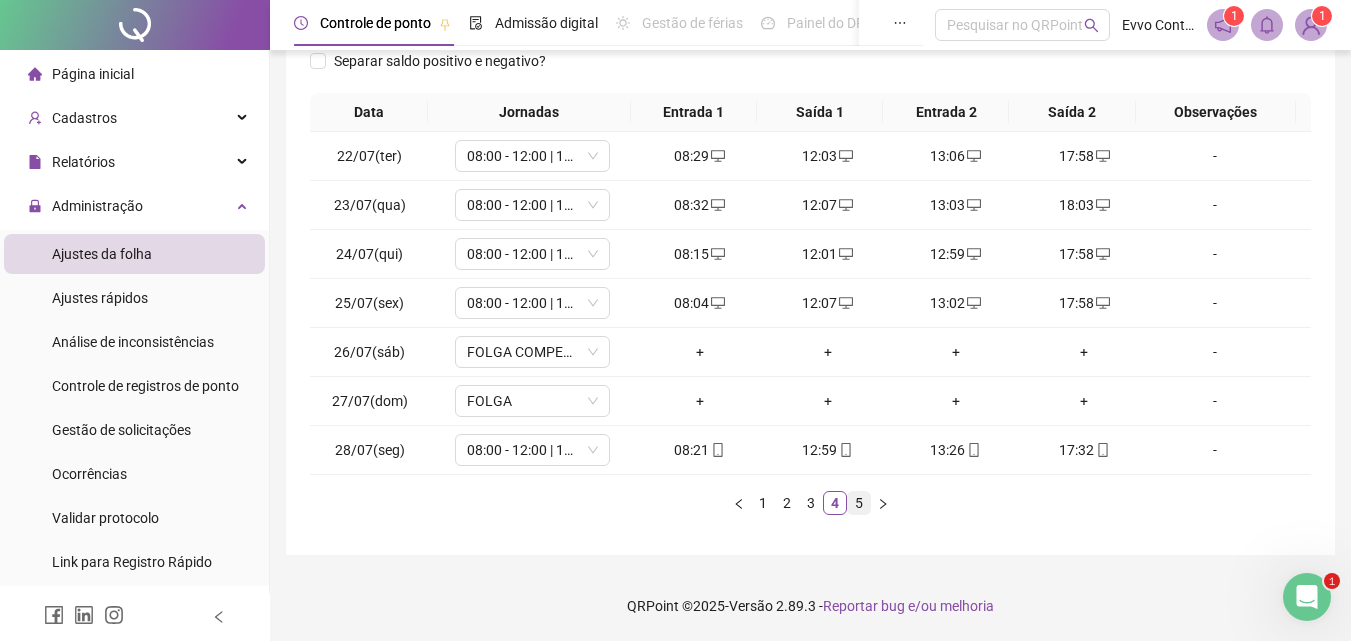 click on "5" at bounding box center [859, 503] 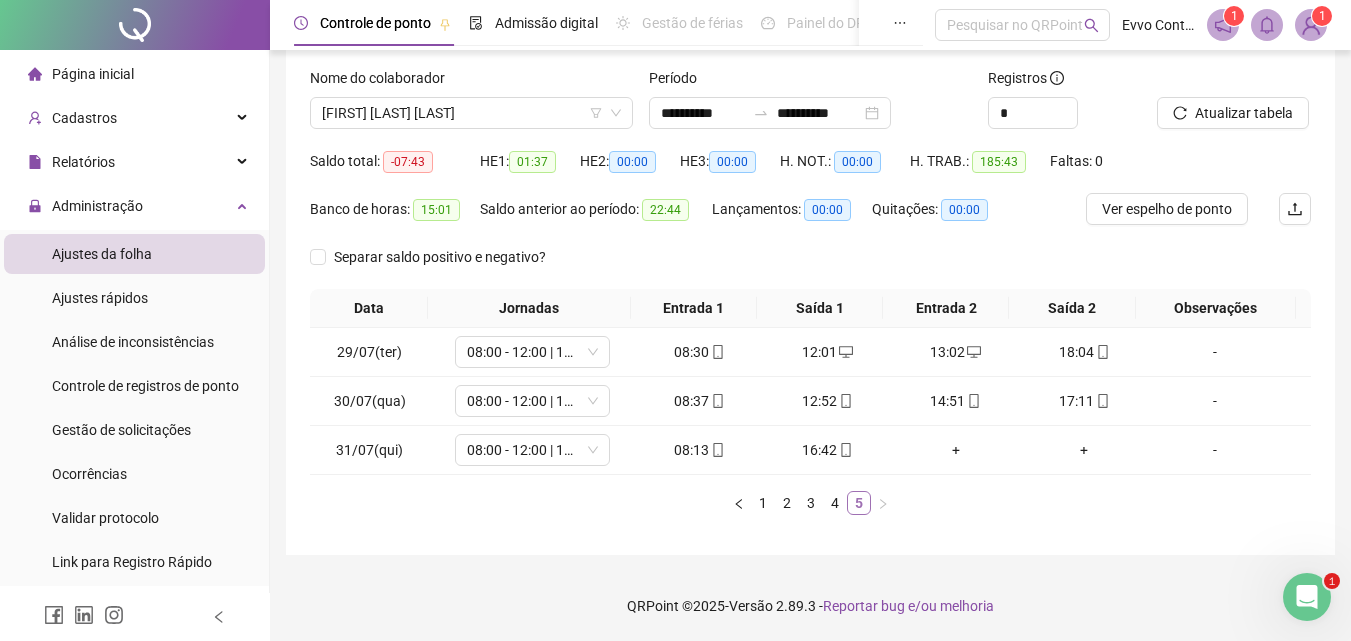 scroll, scrollTop: 117, scrollLeft: 0, axis: vertical 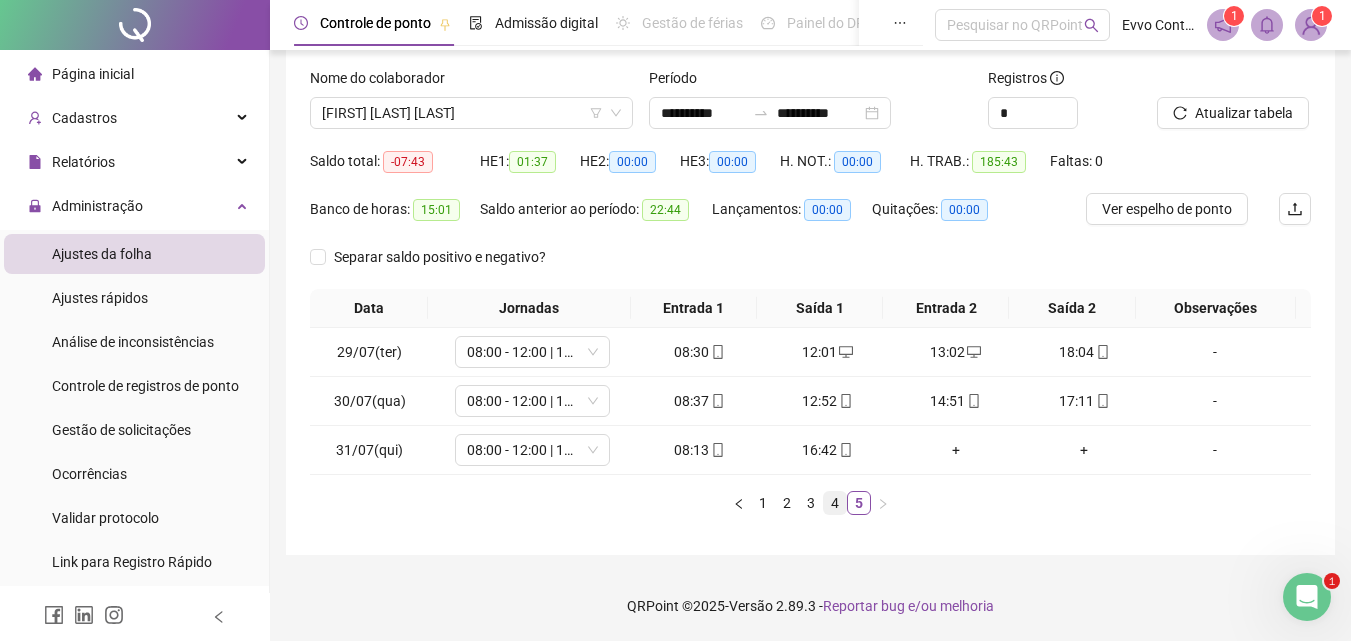 click on "4" at bounding box center [835, 503] 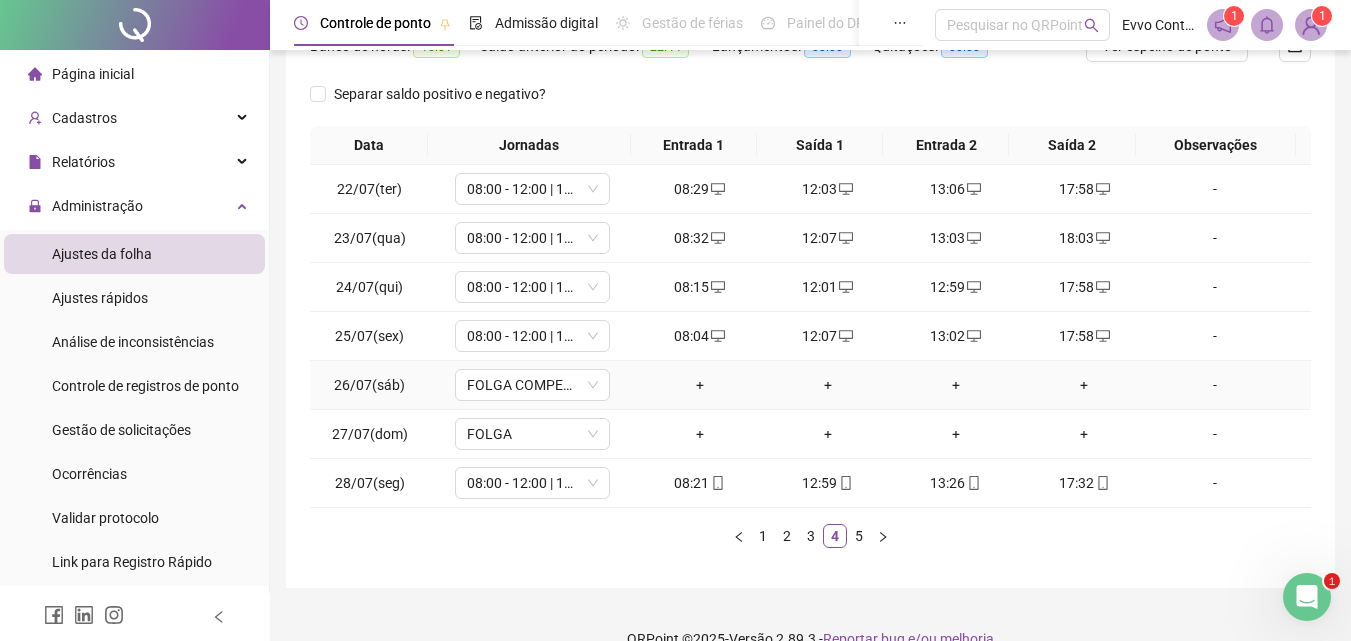 scroll, scrollTop: 313, scrollLeft: 0, axis: vertical 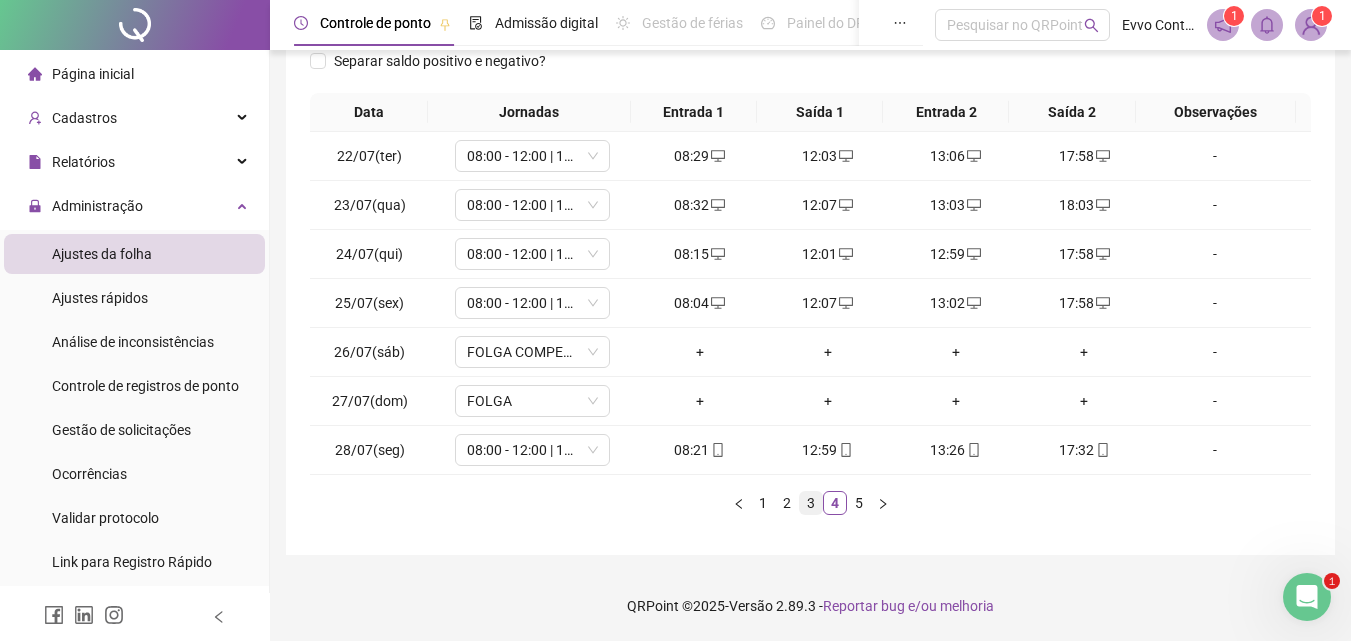click on "3" at bounding box center (811, 503) 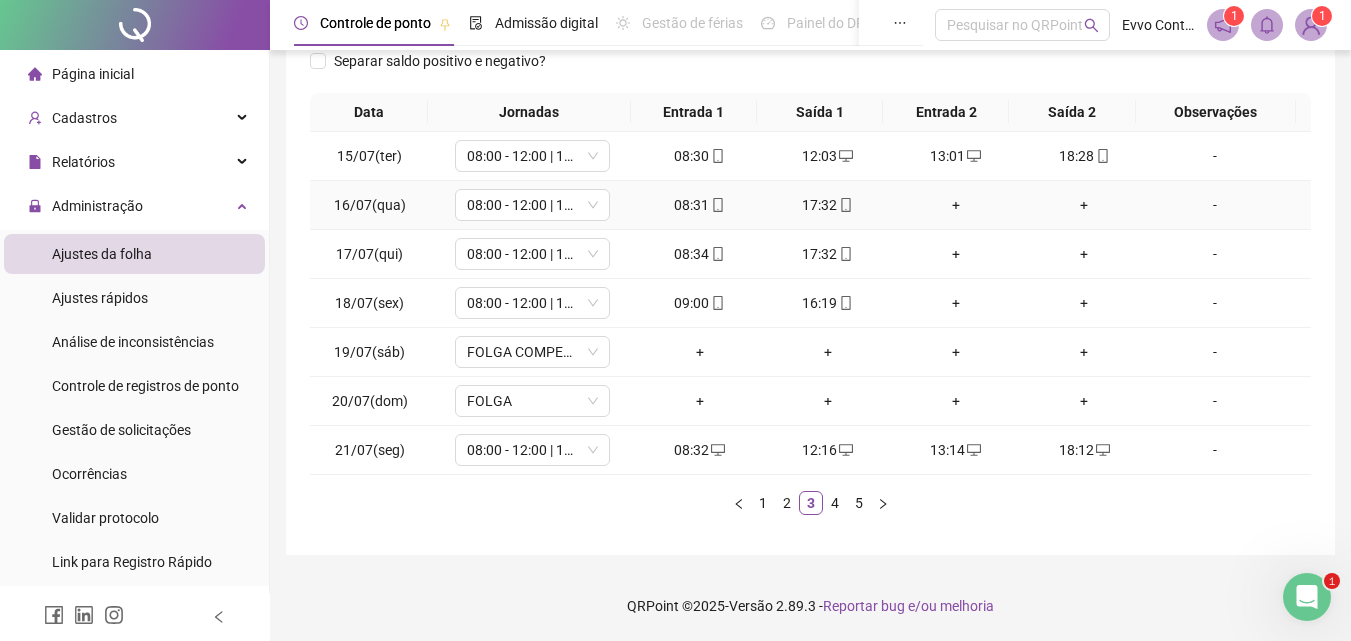 click on "+" at bounding box center (956, 205) 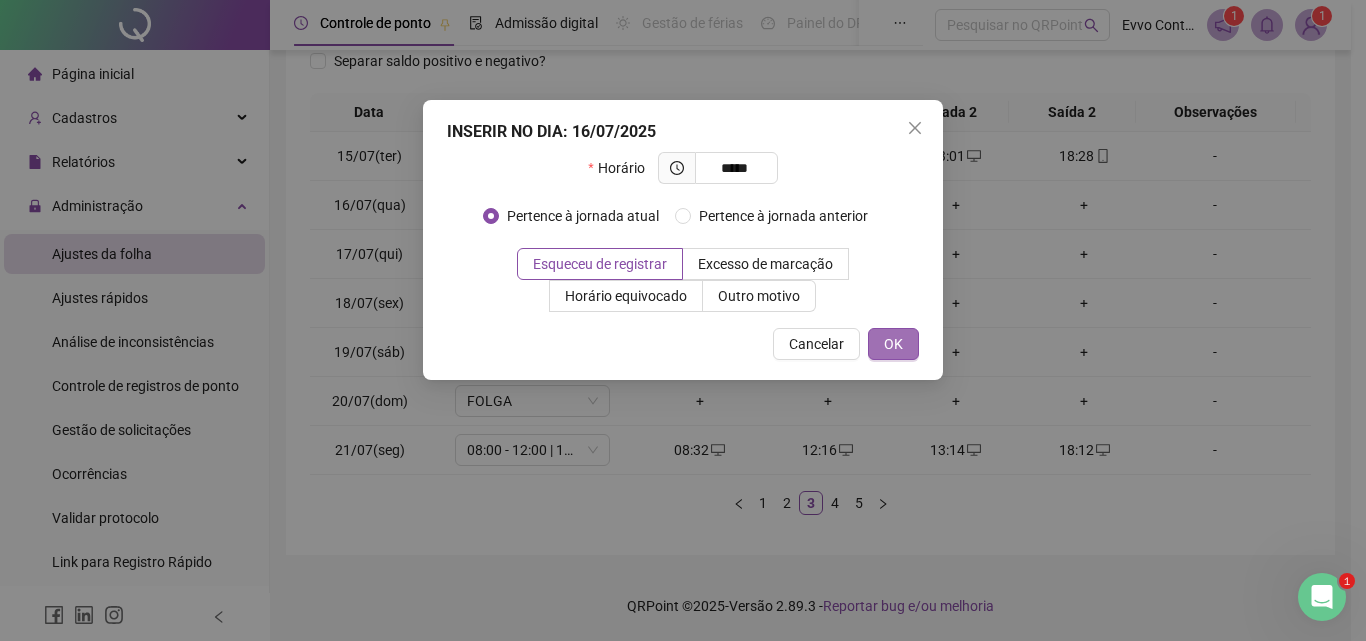 type on "*****" 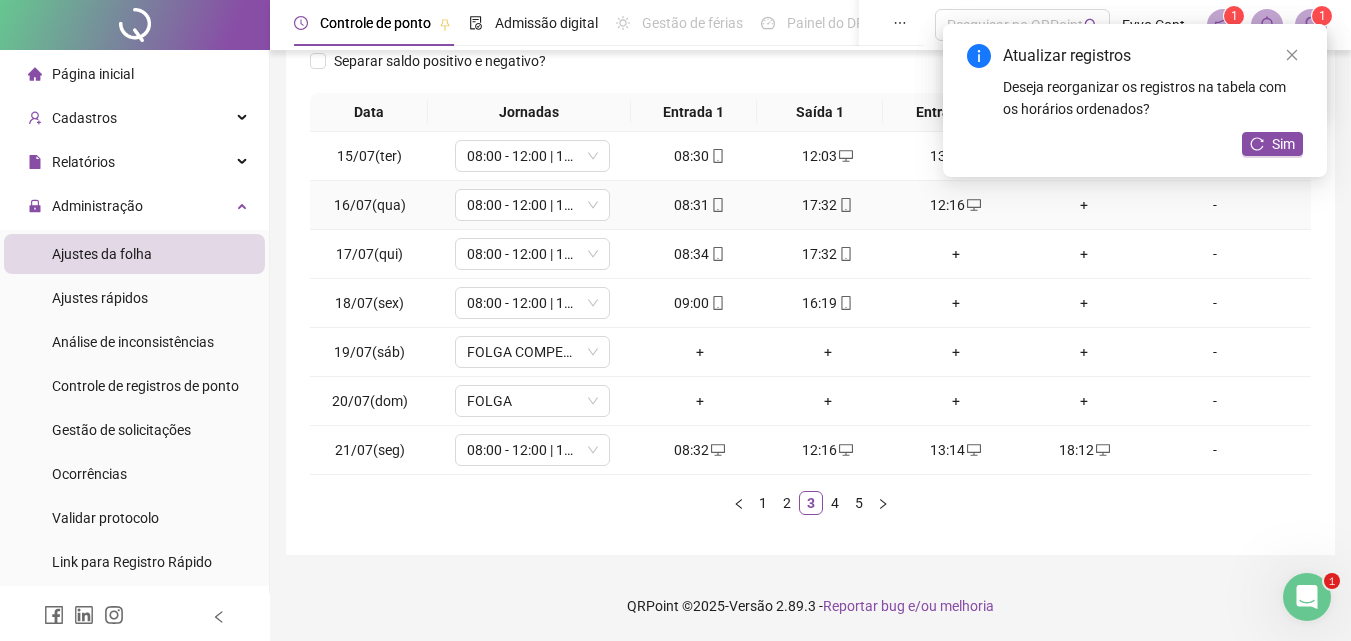 click on "+" at bounding box center [1084, 205] 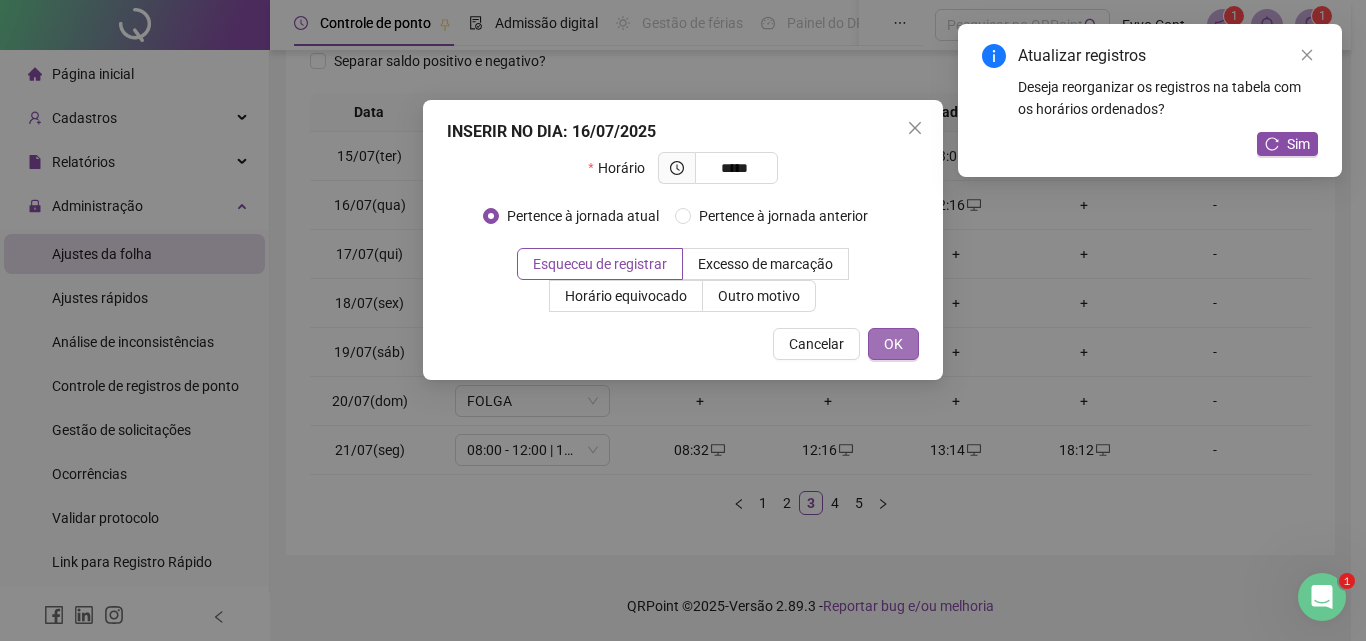 type on "*****" 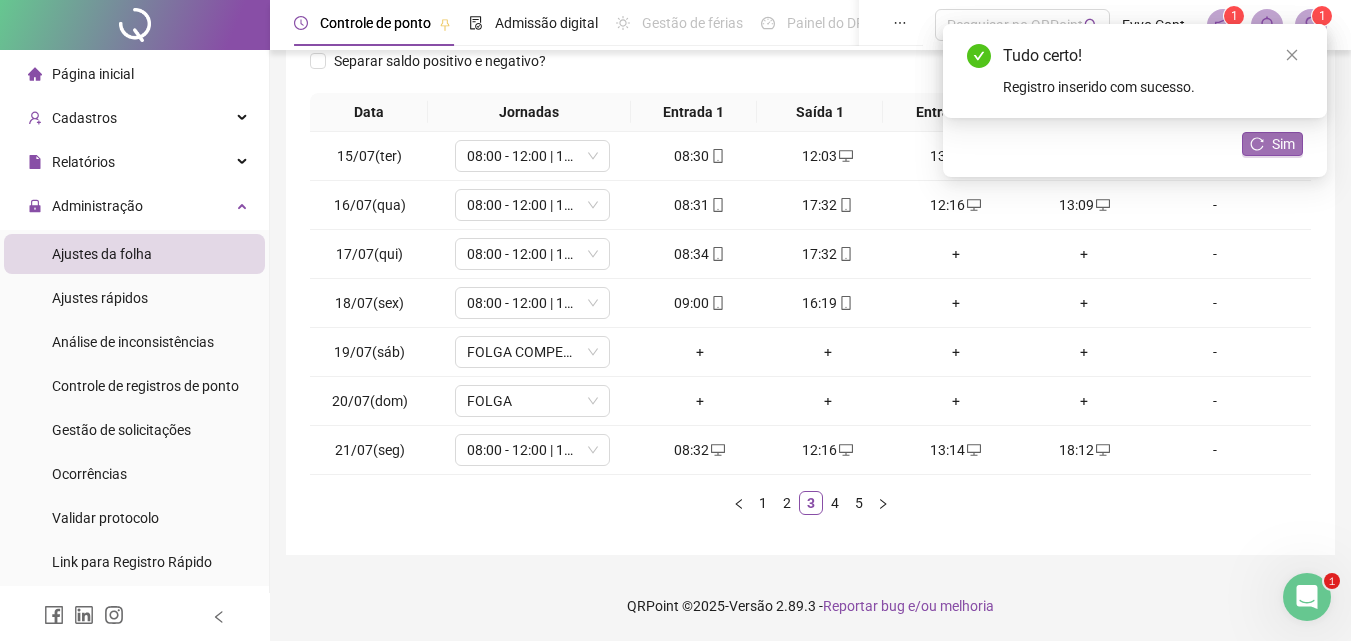 click on "Sim" at bounding box center (1283, 144) 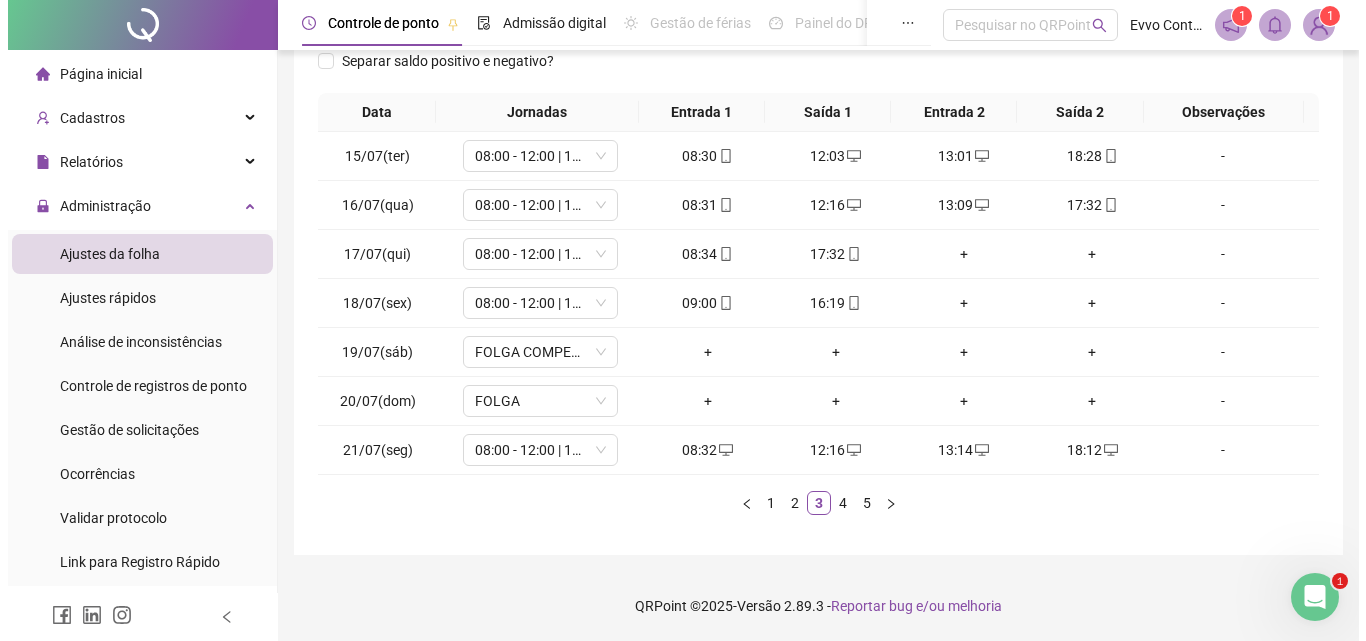 scroll, scrollTop: 0, scrollLeft: 0, axis: both 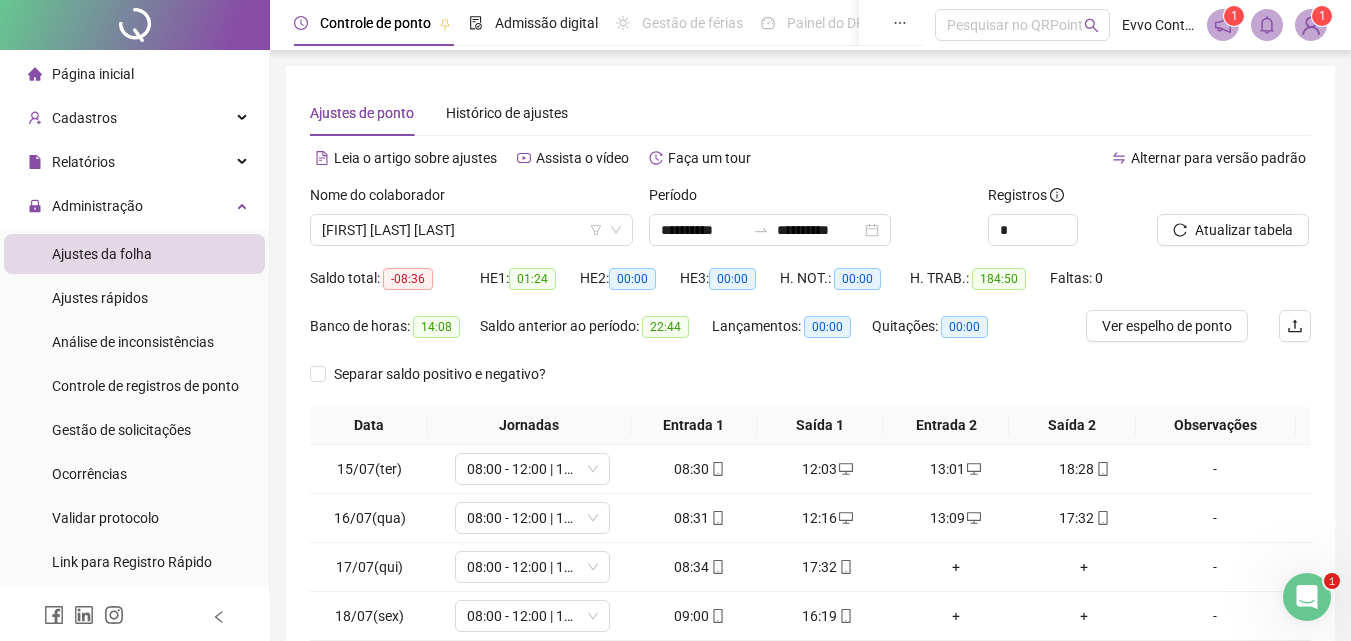 click on "1" at bounding box center (1322, 16) 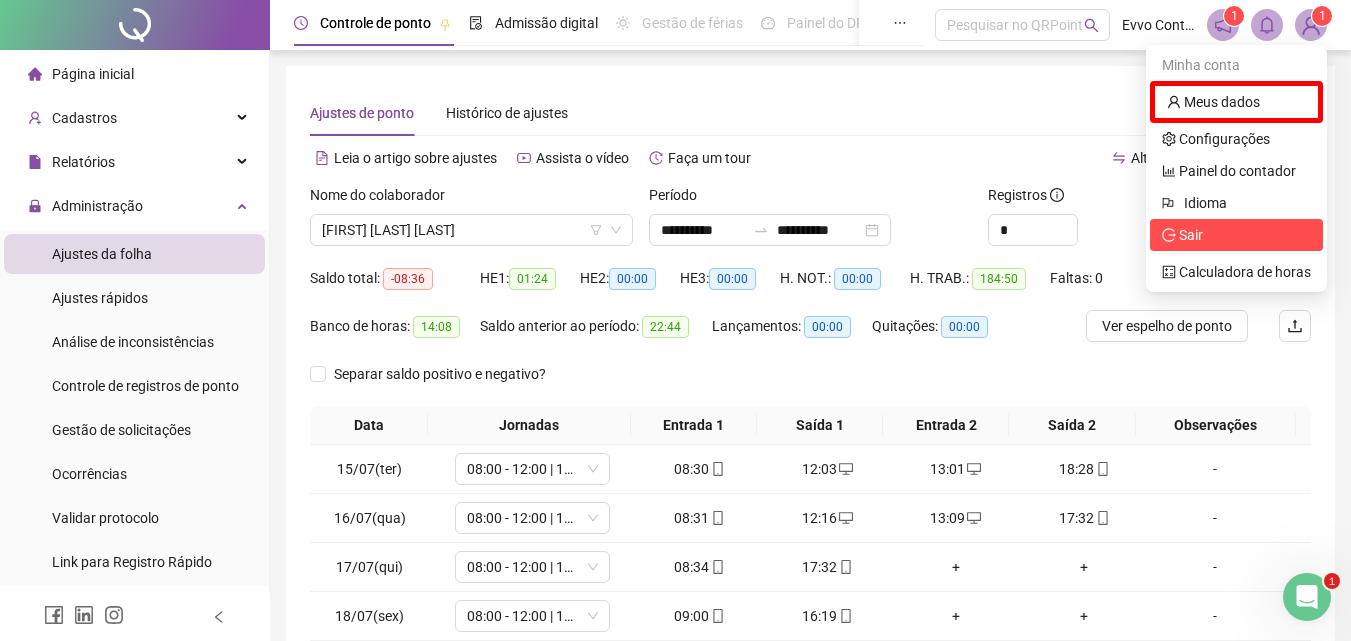 click on "Sair" at bounding box center [1191, 235] 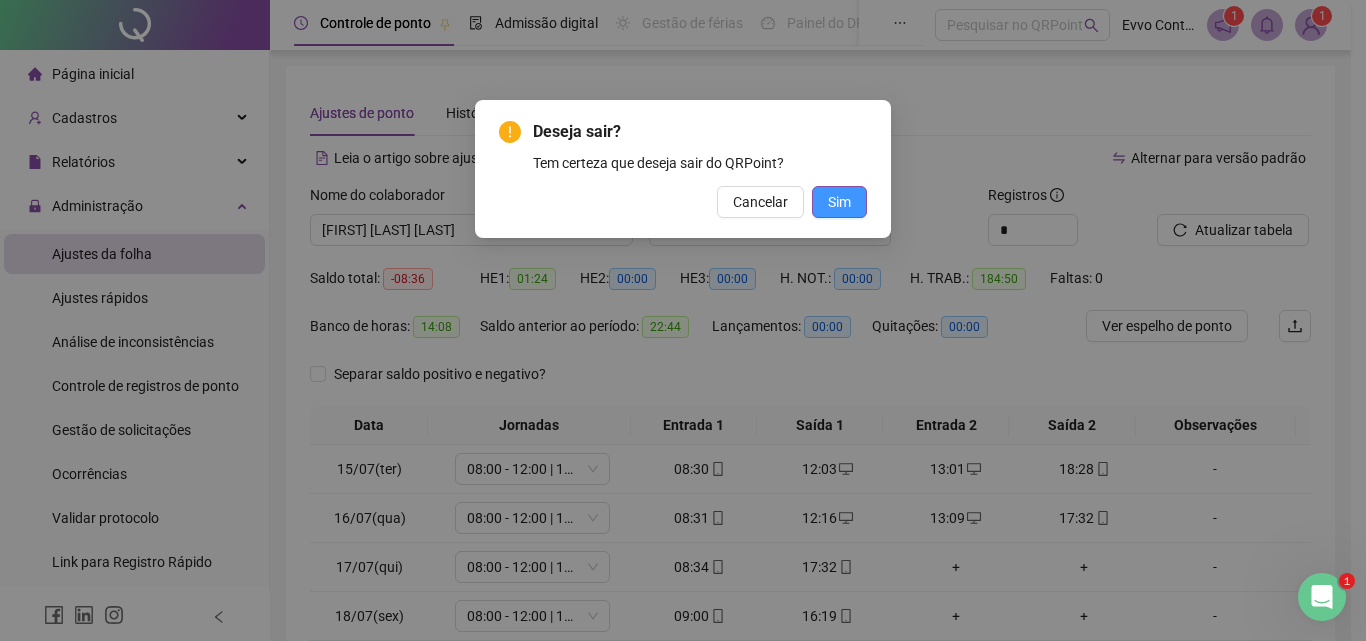 click on "Sim" at bounding box center (839, 202) 